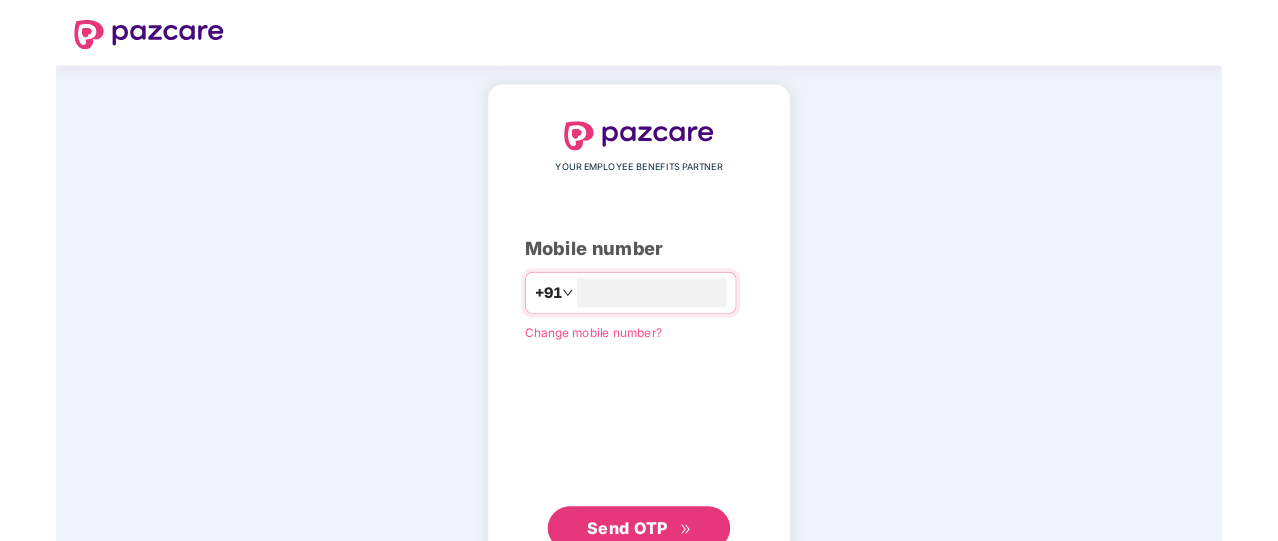 scroll, scrollTop: 0, scrollLeft: 0, axis: both 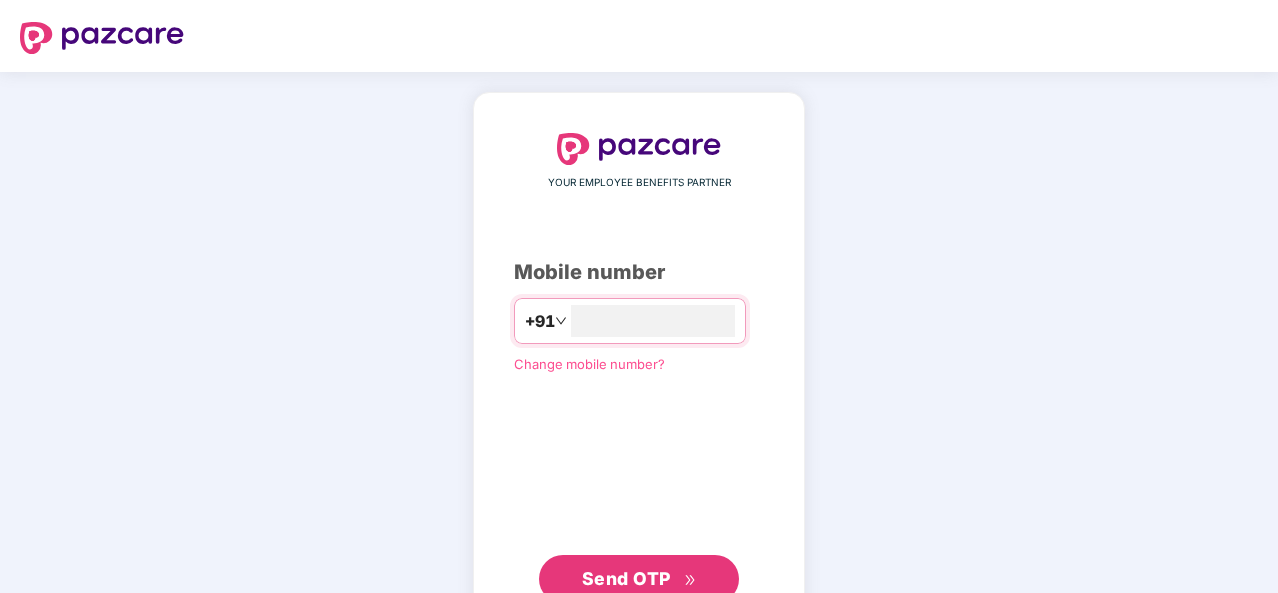 type on "**********" 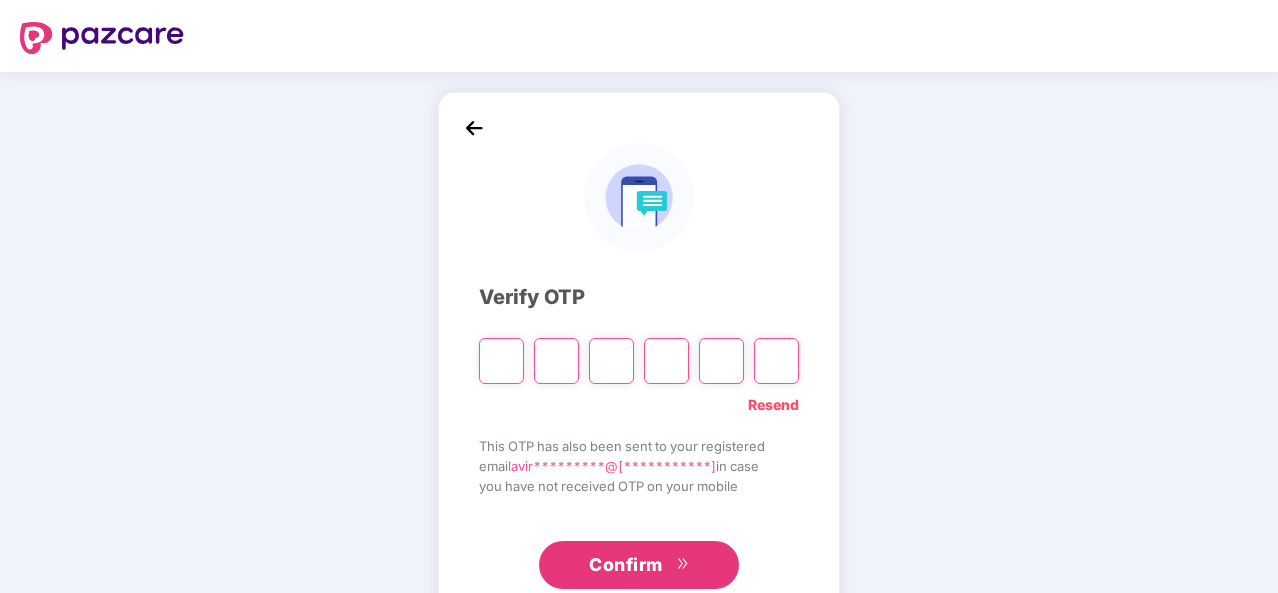 type on "*" 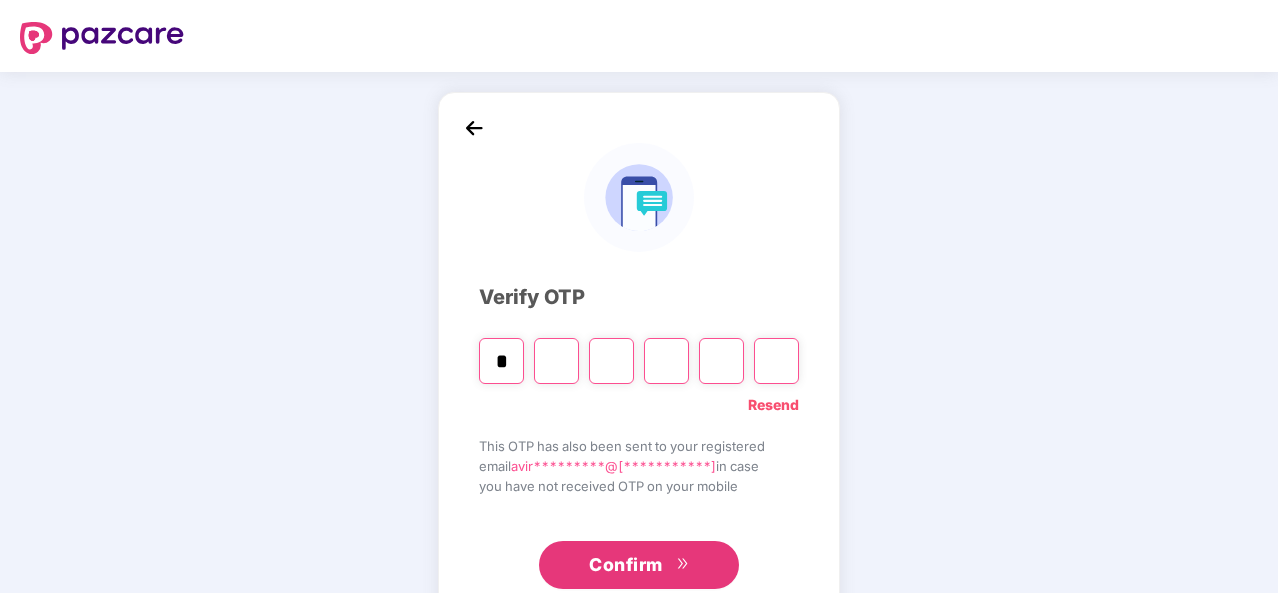 type on "*" 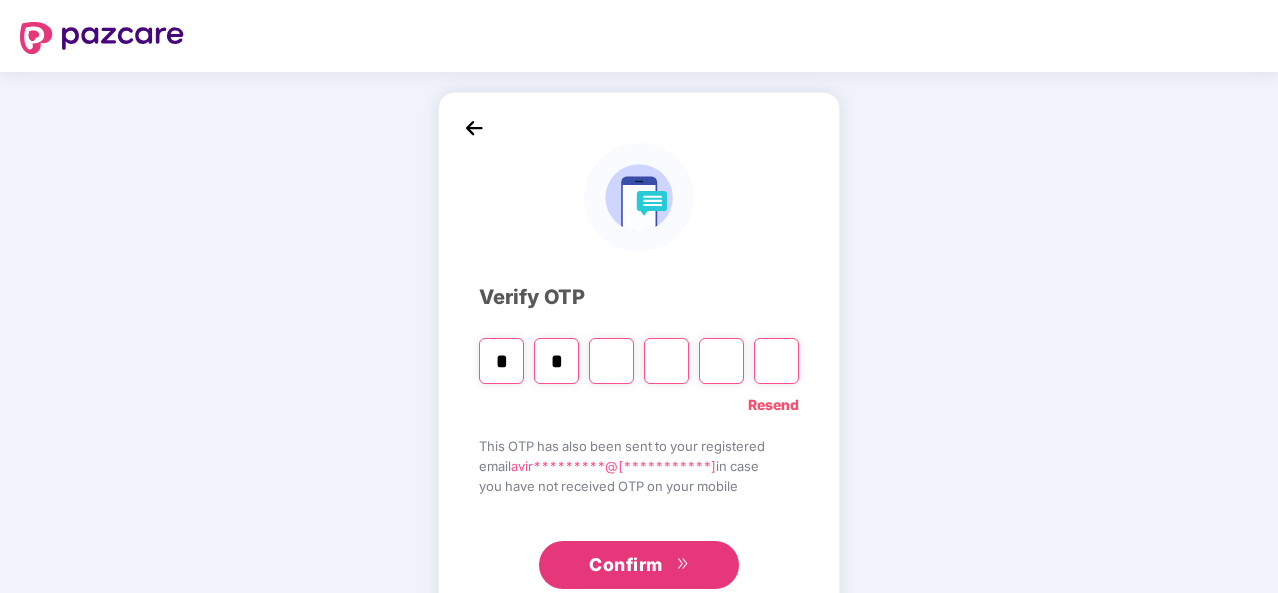 type on "*" 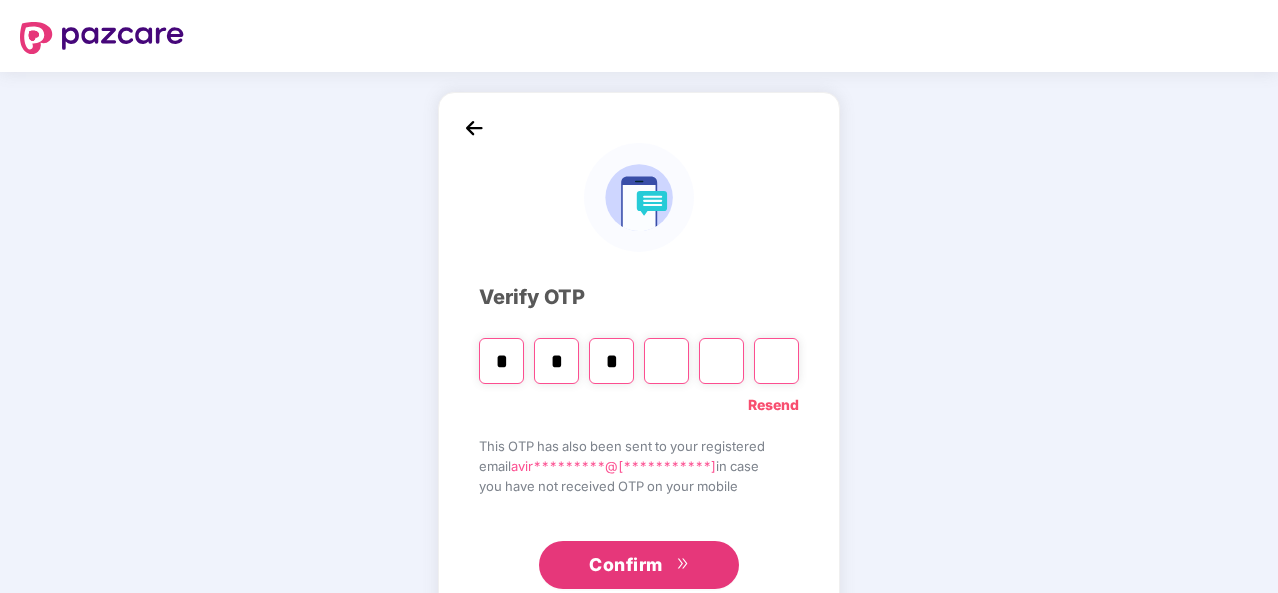 type on "*" 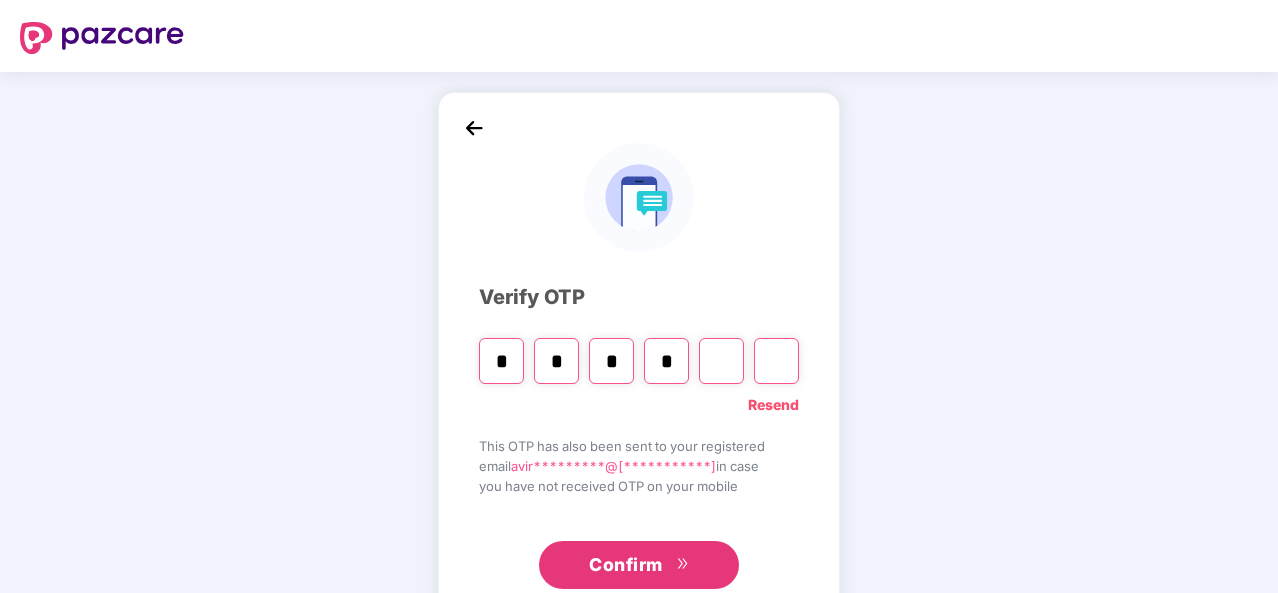 type on "*" 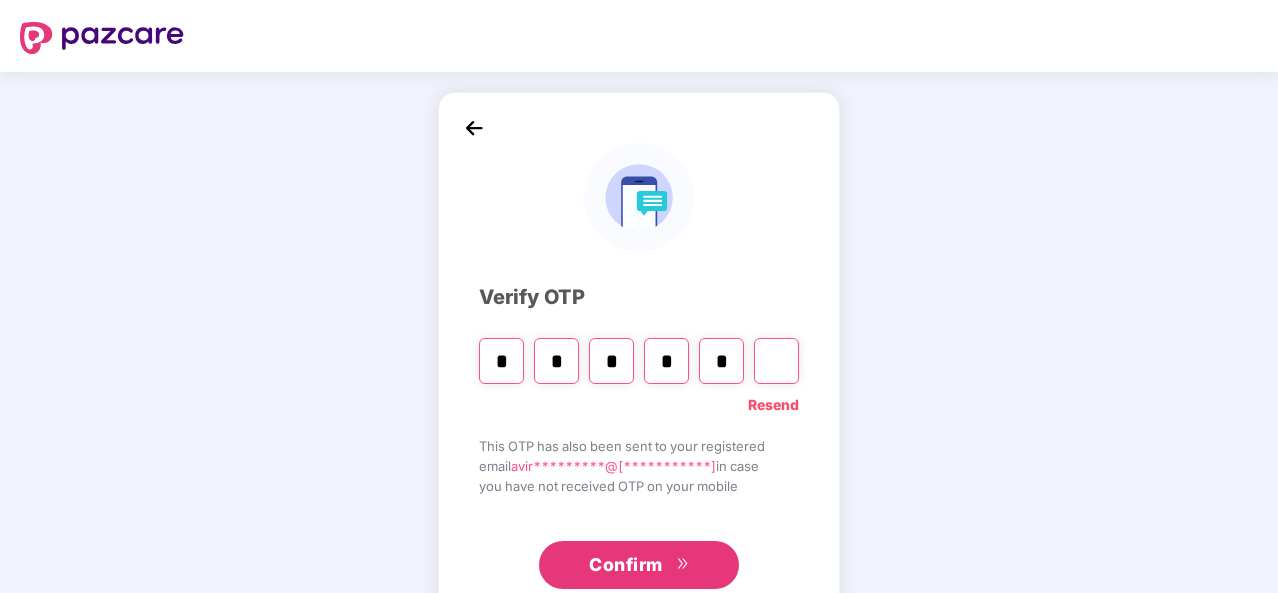 type on "*" 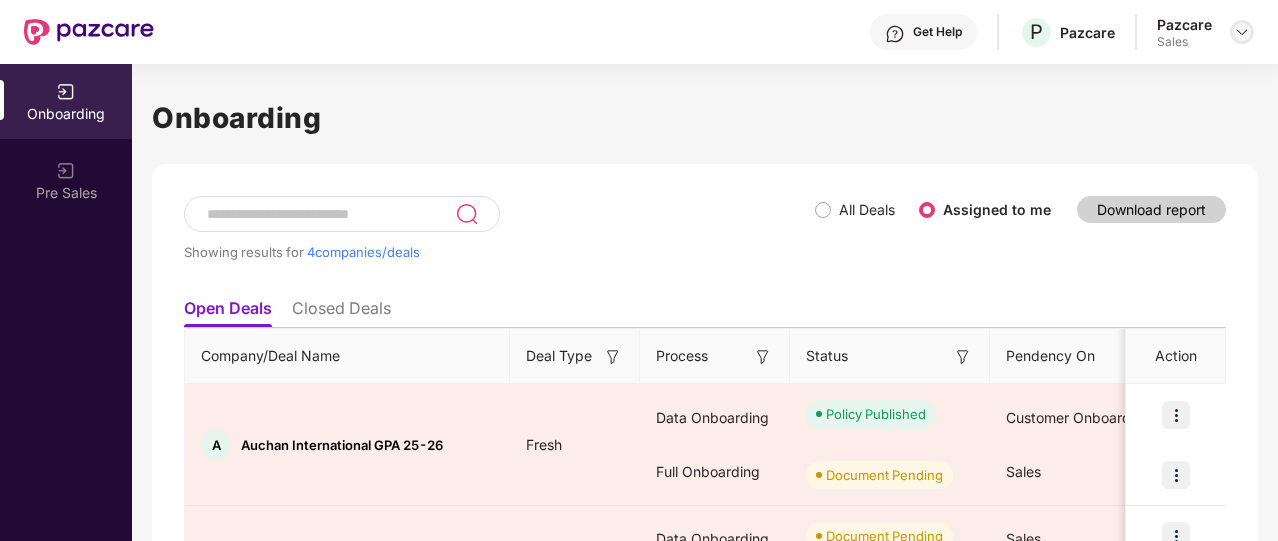 click at bounding box center [1242, 32] 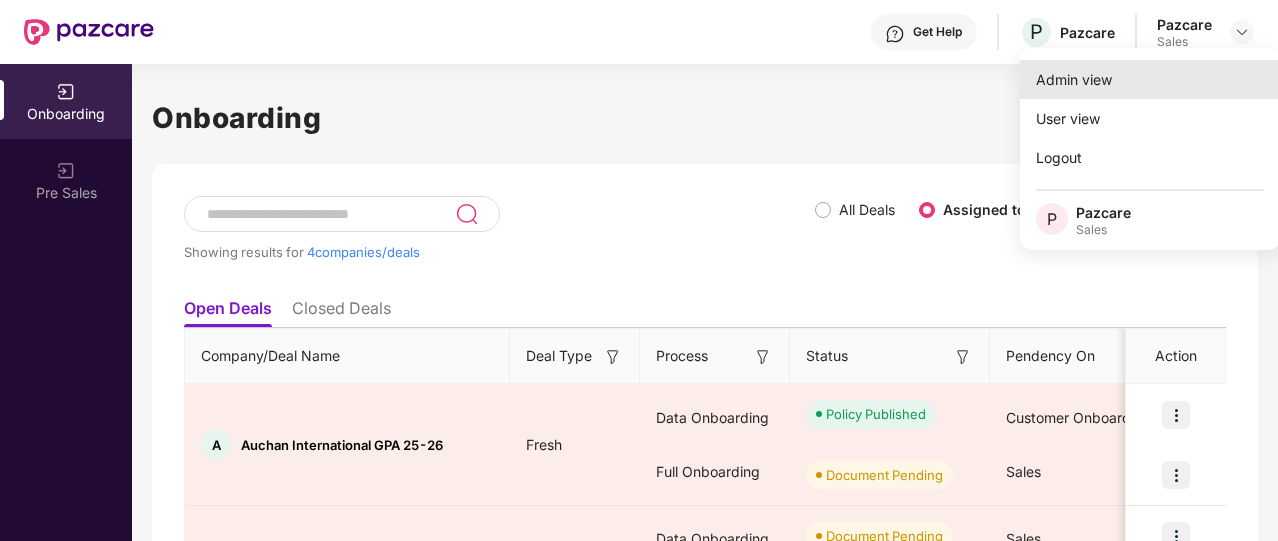 click on "Admin view" at bounding box center [1150, 79] 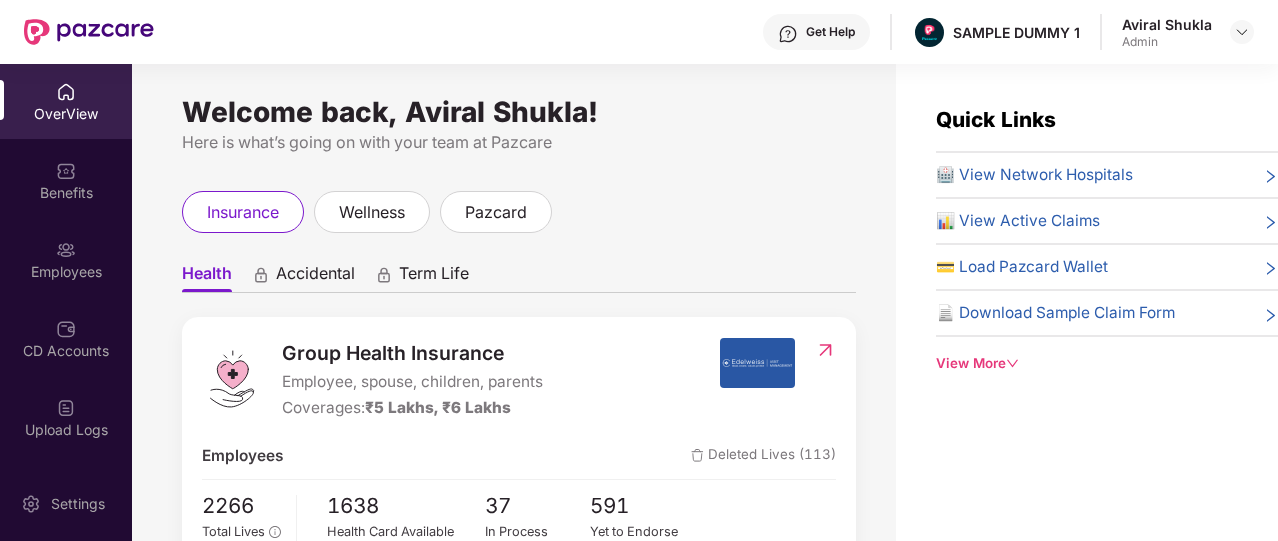 click on "Get Help" at bounding box center (830, 32) 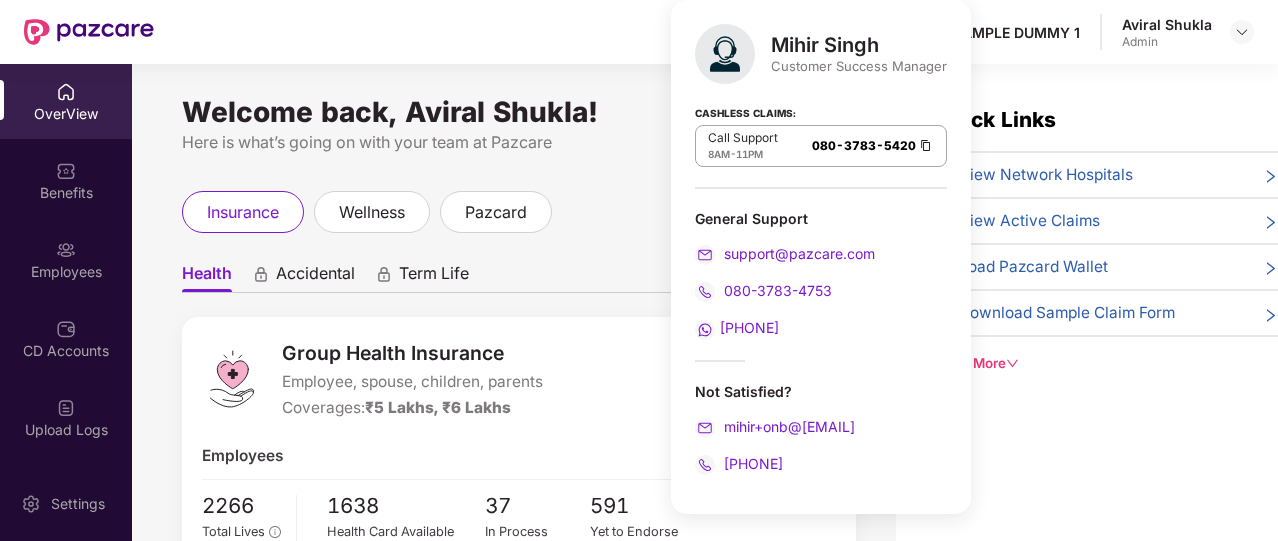 click on "Mihir Singh" at bounding box center (859, 45) 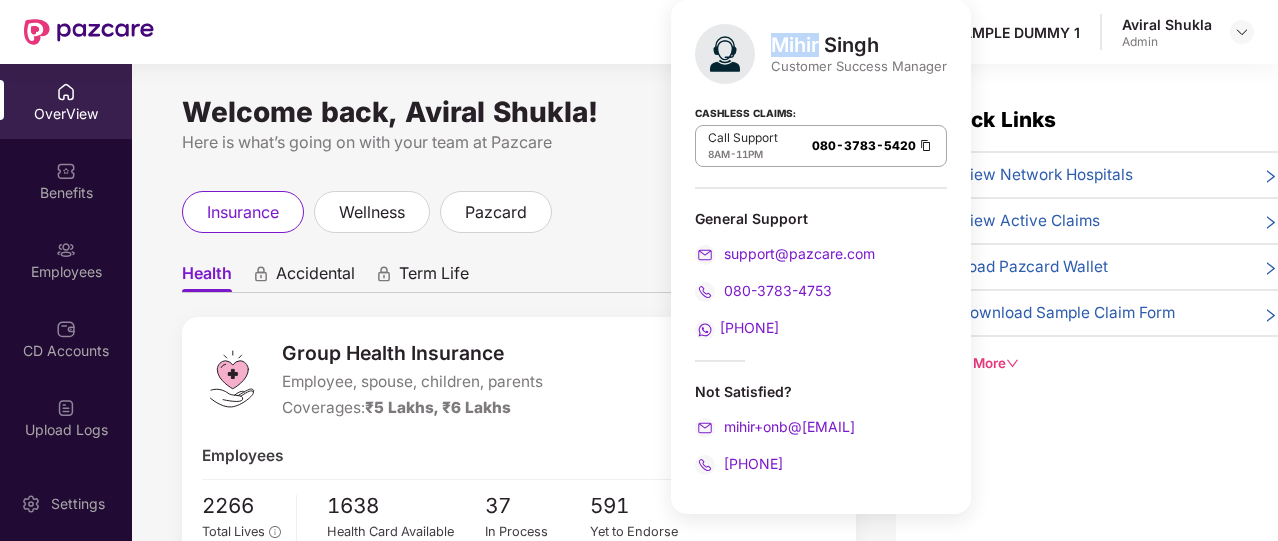 click on "Mihir Singh" at bounding box center (859, 45) 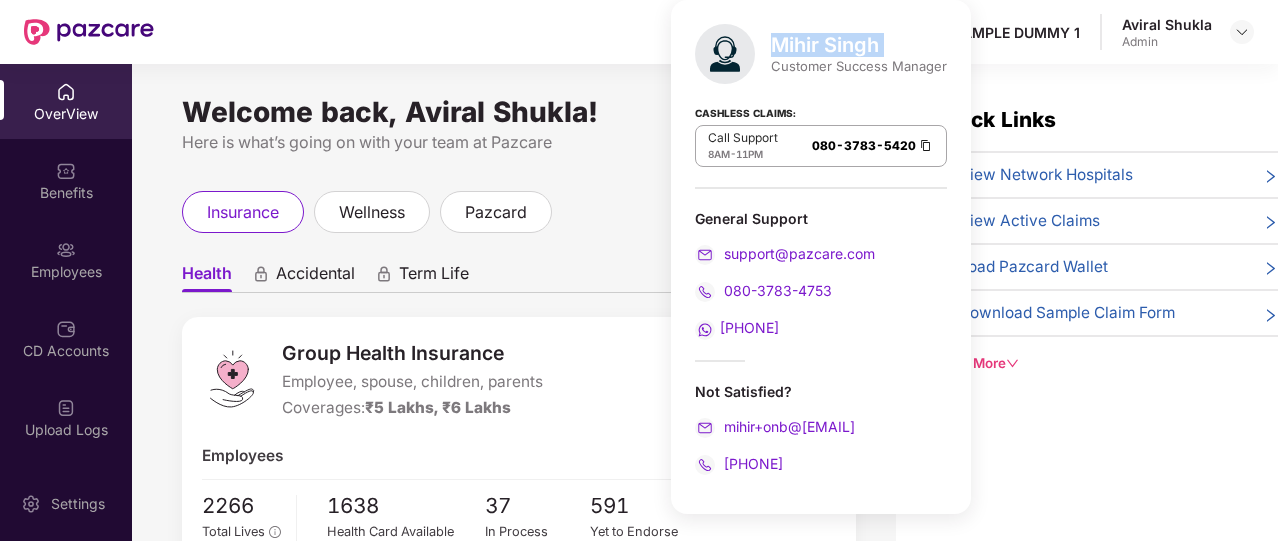 click on "Mihir Singh" at bounding box center (859, 45) 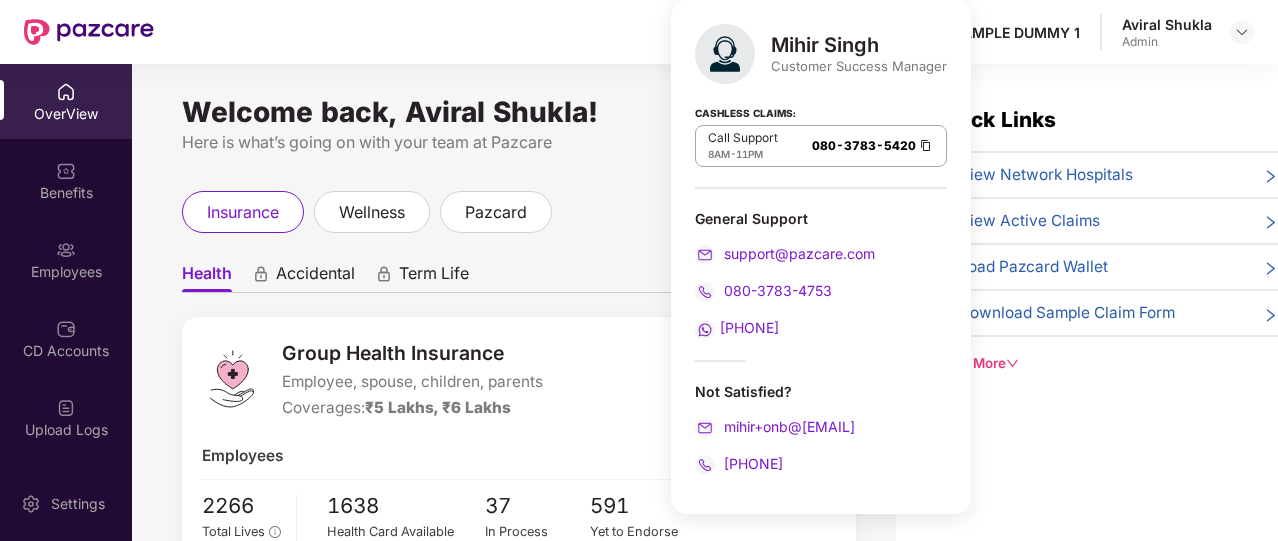 click on "Customer Success Manager" at bounding box center (859, 66) 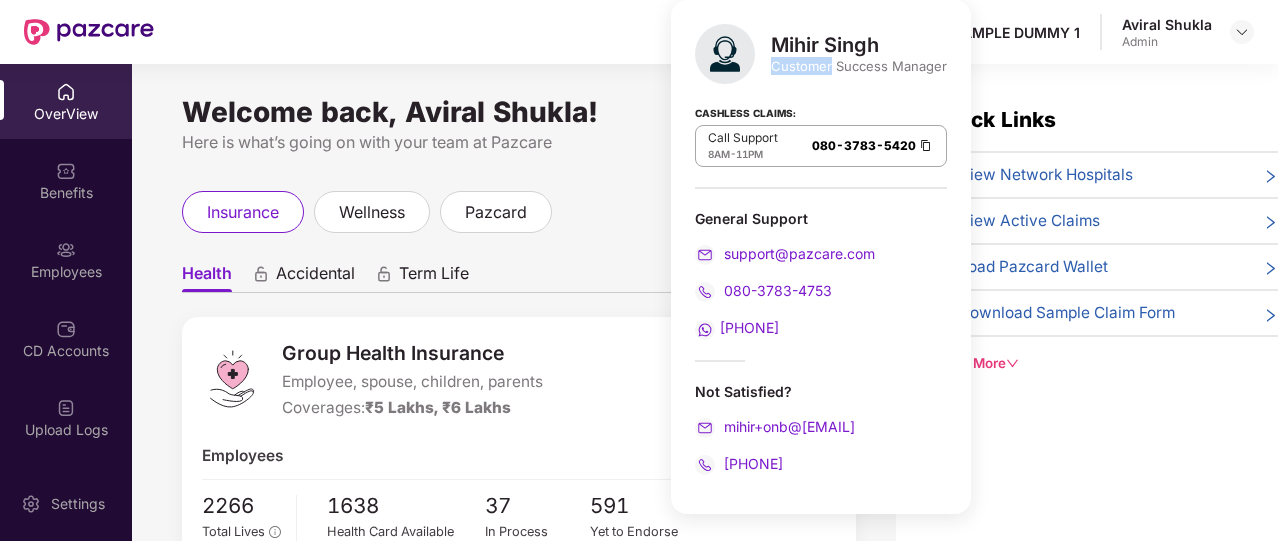 click on "Customer Success Manager" at bounding box center (859, 66) 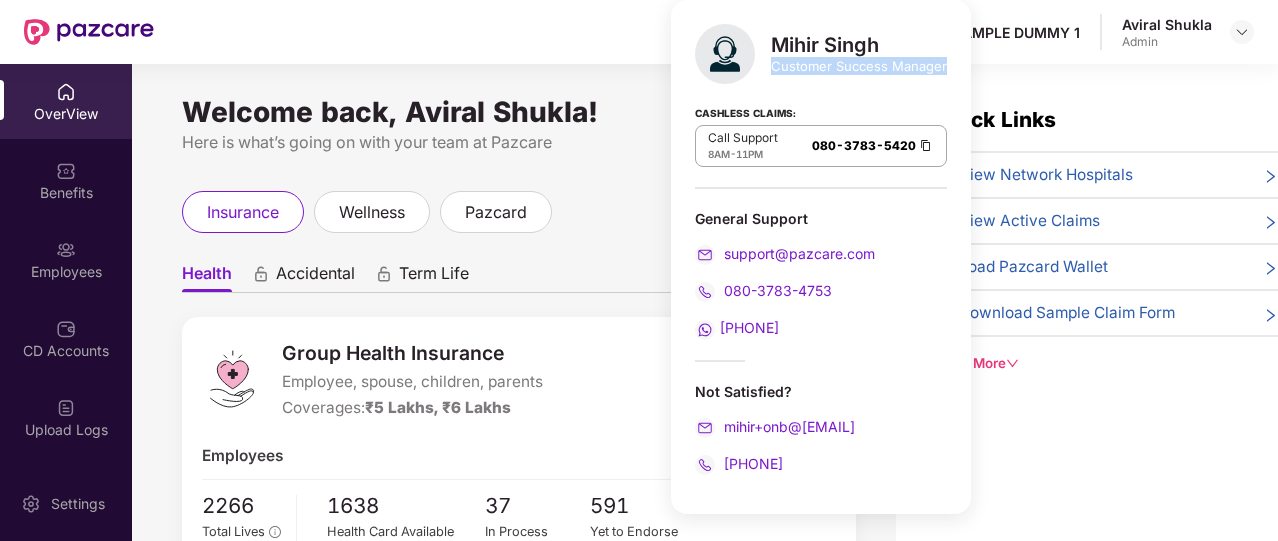 click on "Customer Success Manager" at bounding box center [859, 66] 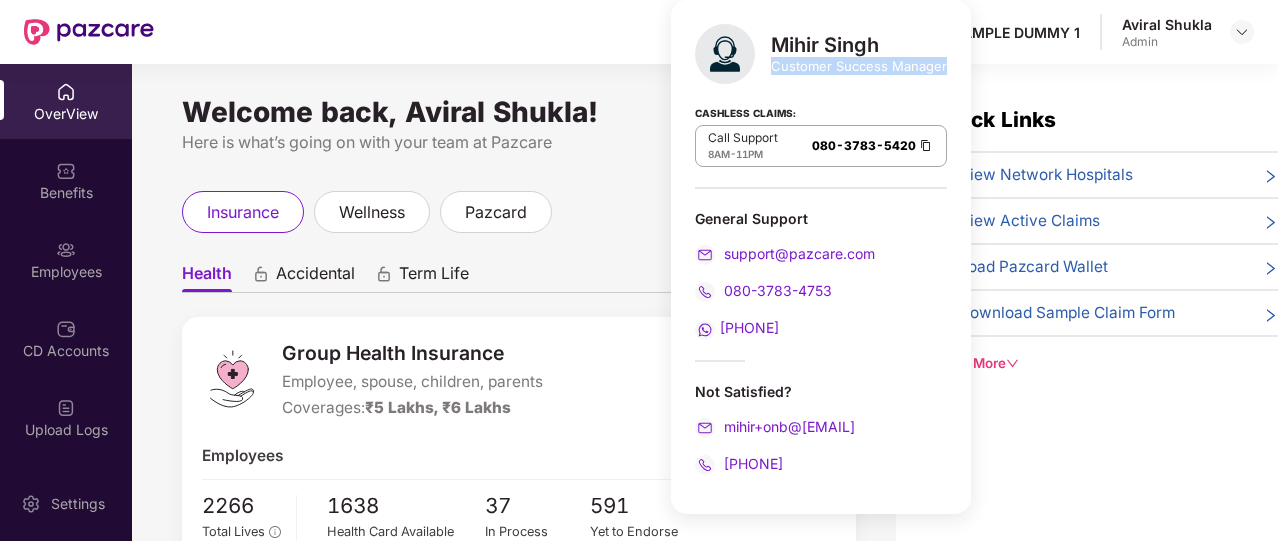 click on "Customer Success Manager" at bounding box center (859, 66) 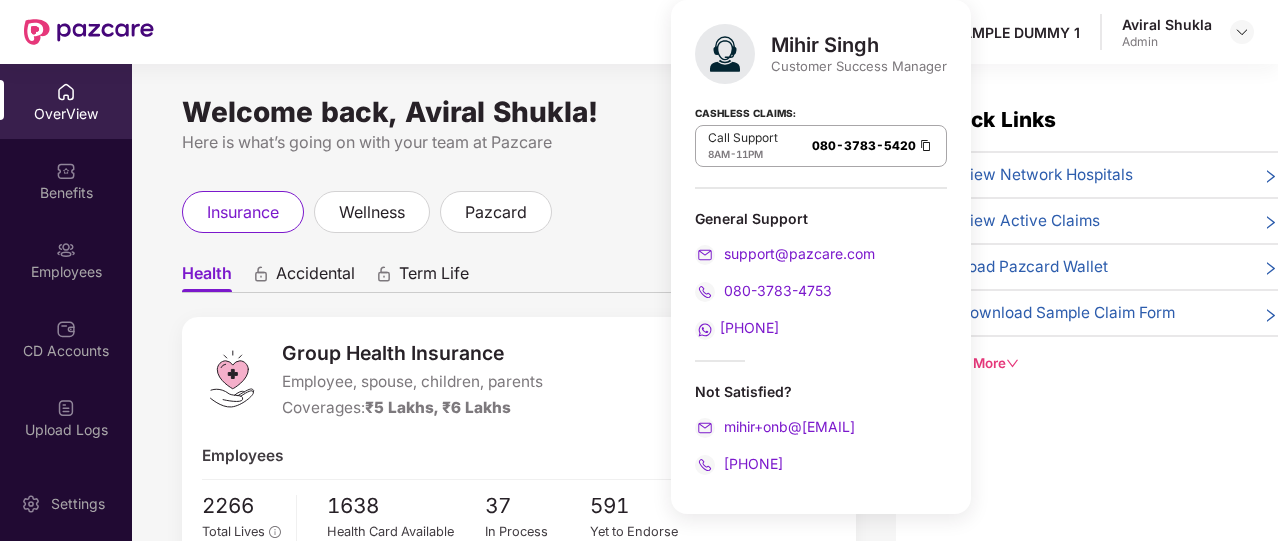click on "Not Satisfied?   mihir+onb@[EMAIL]   [PHONE]" at bounding box center (821, 428) 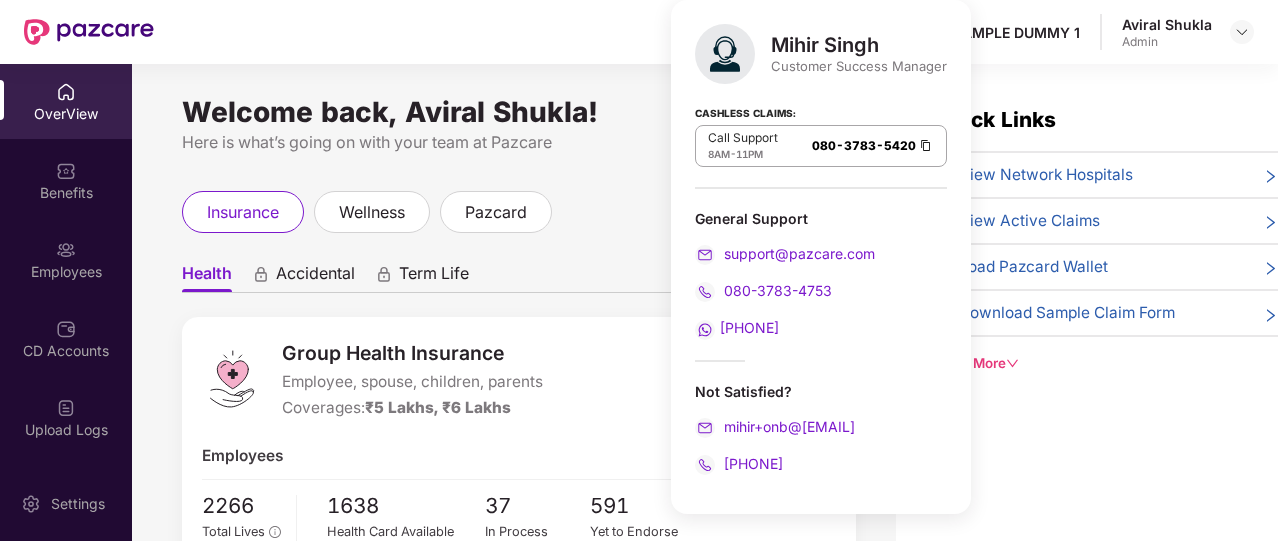 click on "Not Satisfied?   mihir+onb@[EMAIL]   [PHONE]" at bounding box center (821, 428) 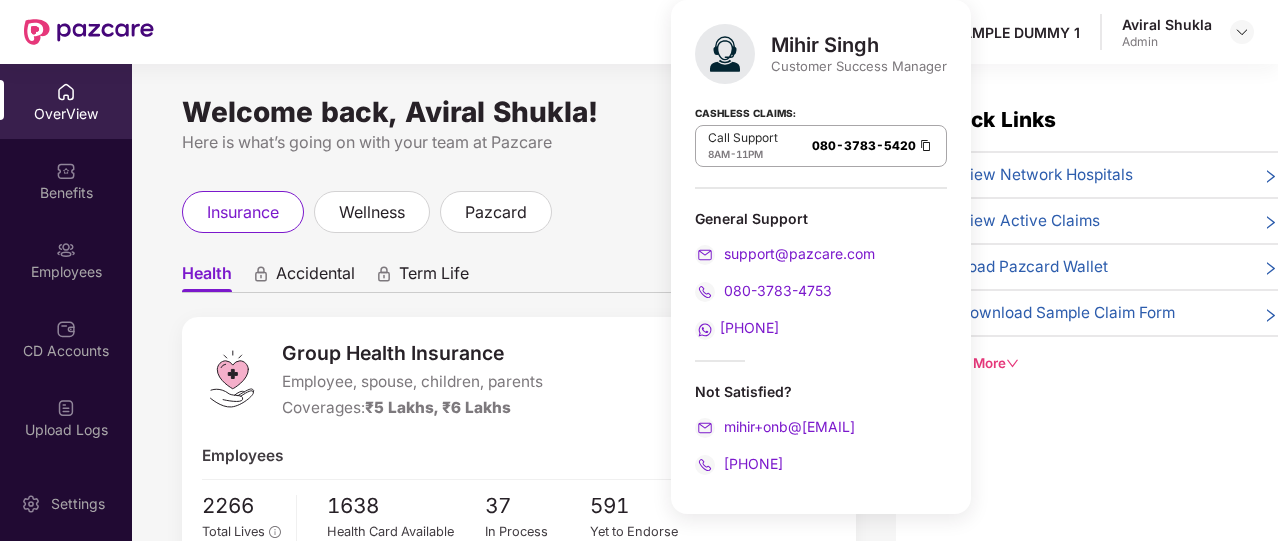 click on "[PHONE]" at bounding box center (821, 464) 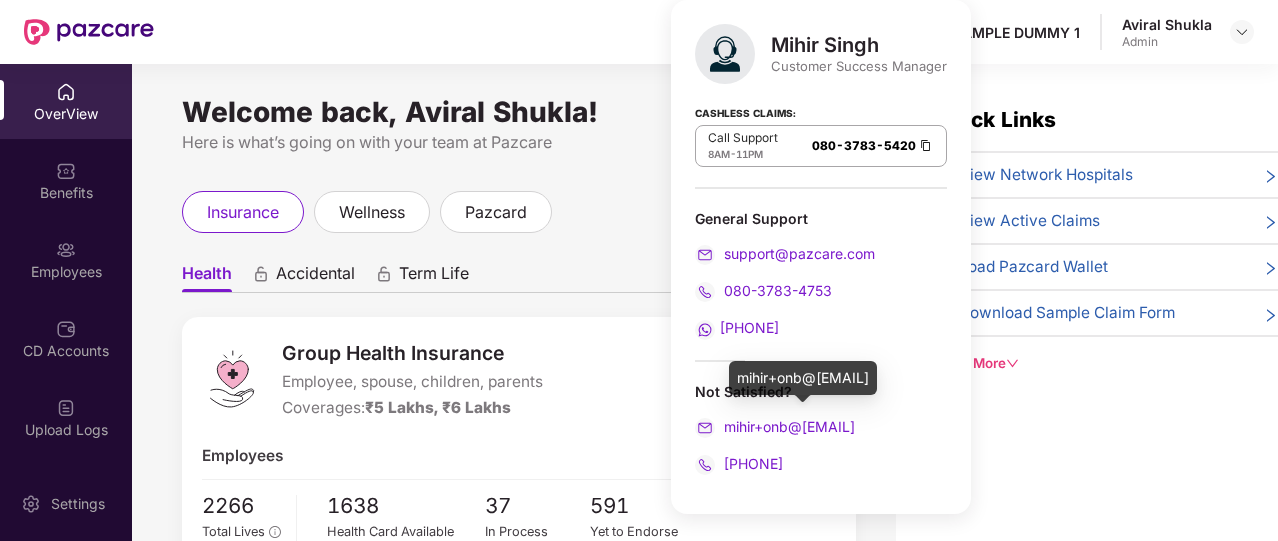 click on "mihir+onb@[EMAIL]" at bounding box center [821, 427] 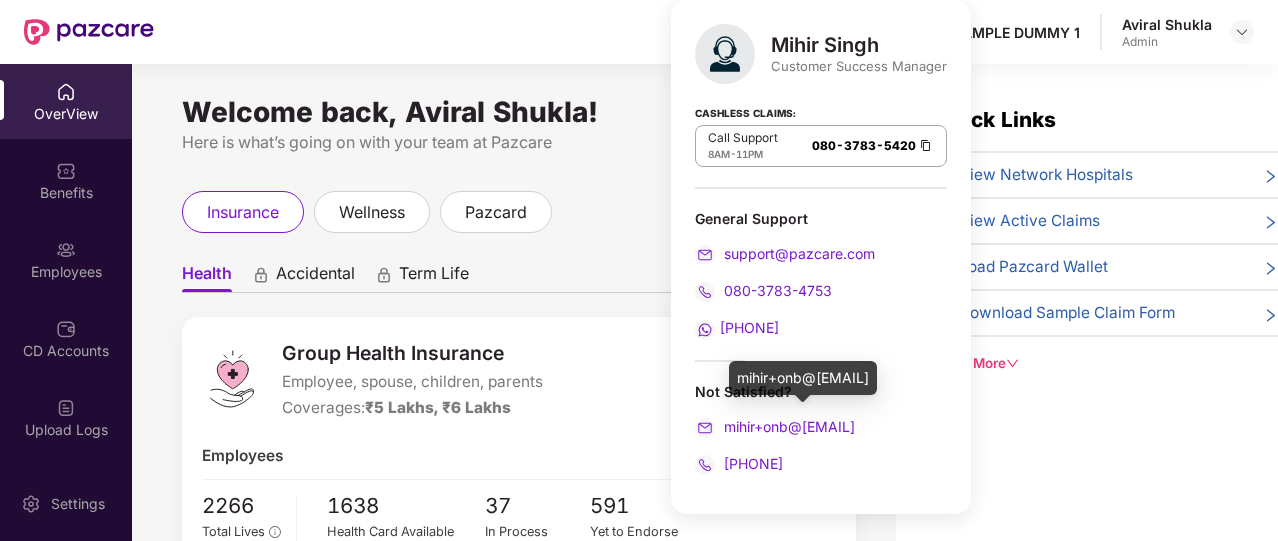 click on "mihir+onb@[EMAIL]" at bounding box center [821, 427] 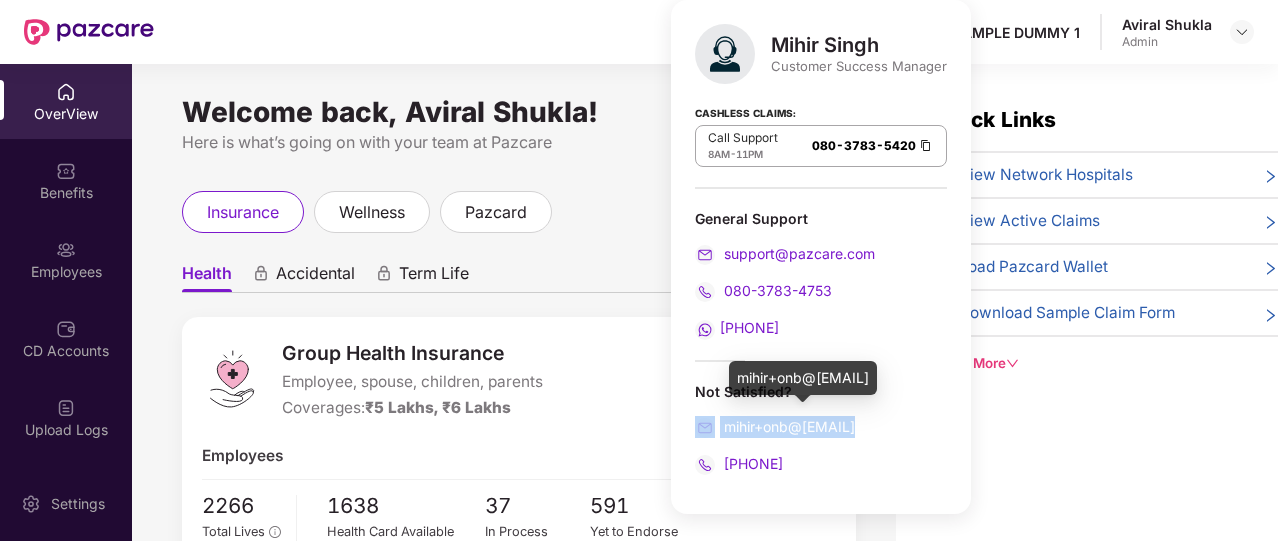 click on "mihir+onb@[EMAIL]" at bounding box center [821, 427] 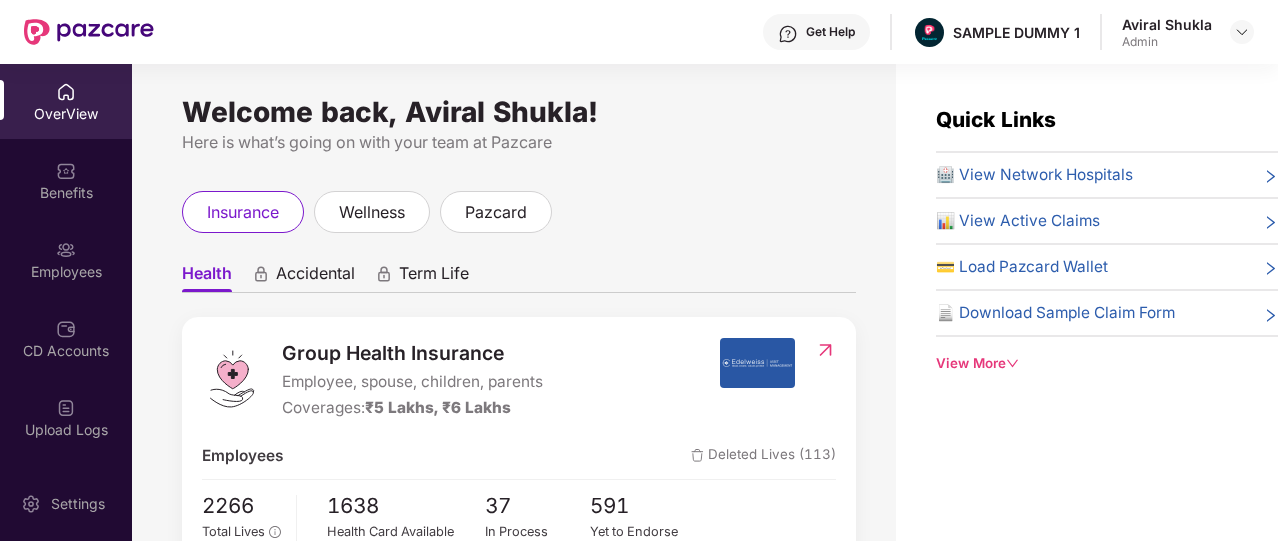 click on "Welcome back, Aviral Shukla!  Here is what’s going on with your team at Pazcare    insurance   wellness   pazcard   Health   Accidental   Term Life Group Health Insurance Employee, spouse, children, parents Coverages:  ₹5 Lakhs, ₹6 Lakhs Employees   Deleted Lives (113) 2266 Total Lives 1638 Health Card Available 37 In Process 591 Yet to Endorse Premium ₹1,18,000 Total Paid Premium Low CD Balance Update CD ₹4,566 Available CD Balance Claim Update Total Claims Raised 50 Initiated Claims (16) In Process 0 Approved 1 IR Raised 0 Rejected 2 Settled 2 Closed 11 Uninitiated Claims (34)" at bounding box center (514, 314) 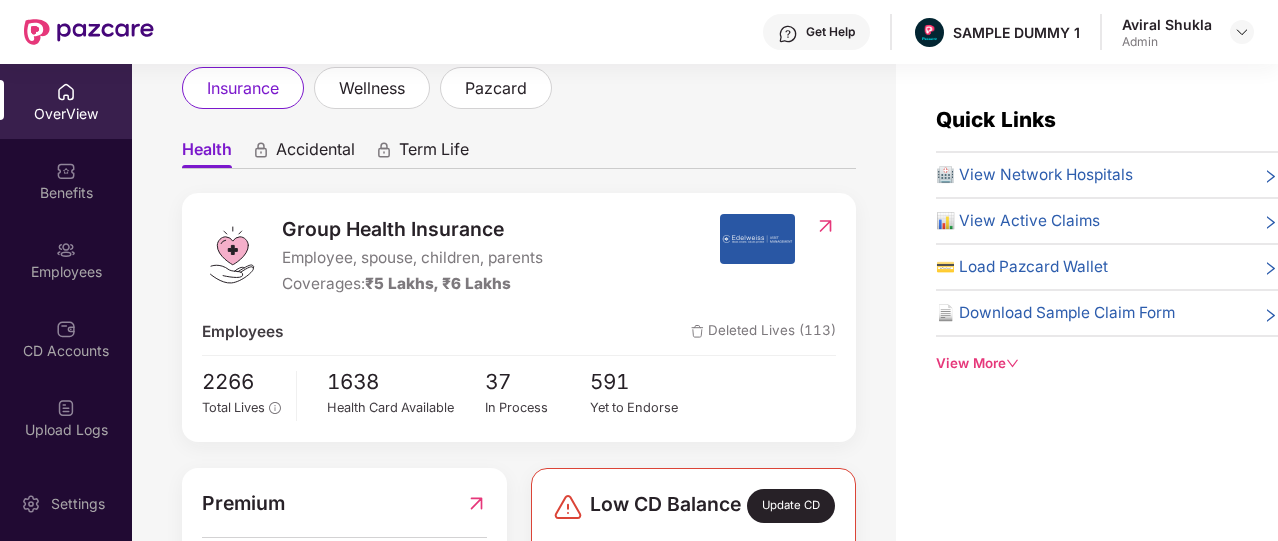 scroll, scrollTop: 212, scrollLeft: 0, axis: vertical 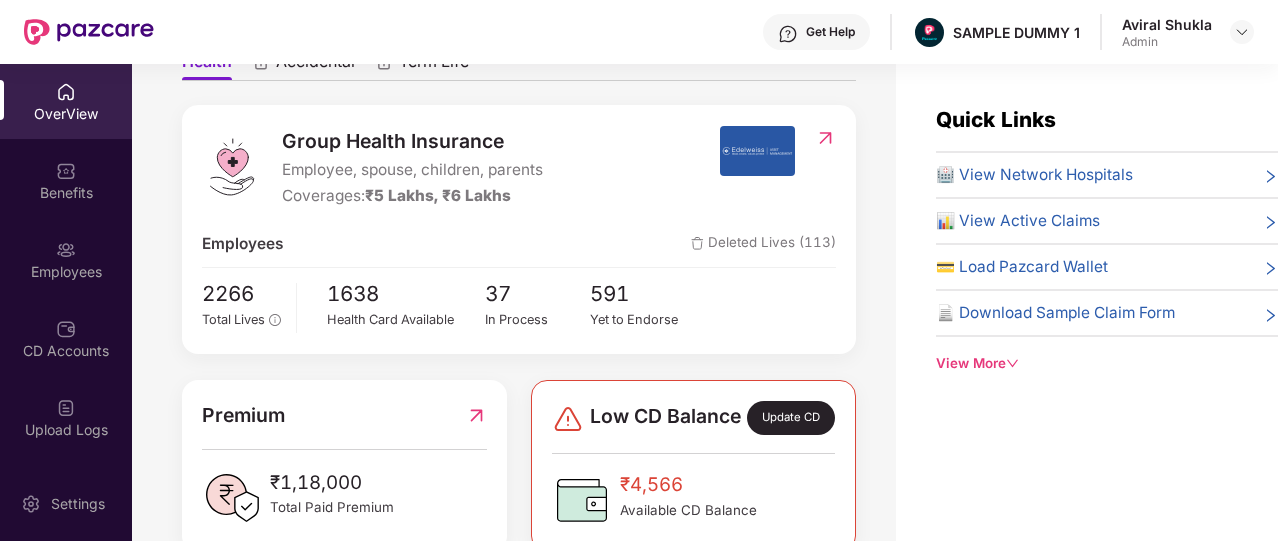 click on "Group Health Insurance" at bounding box center [412, 141] 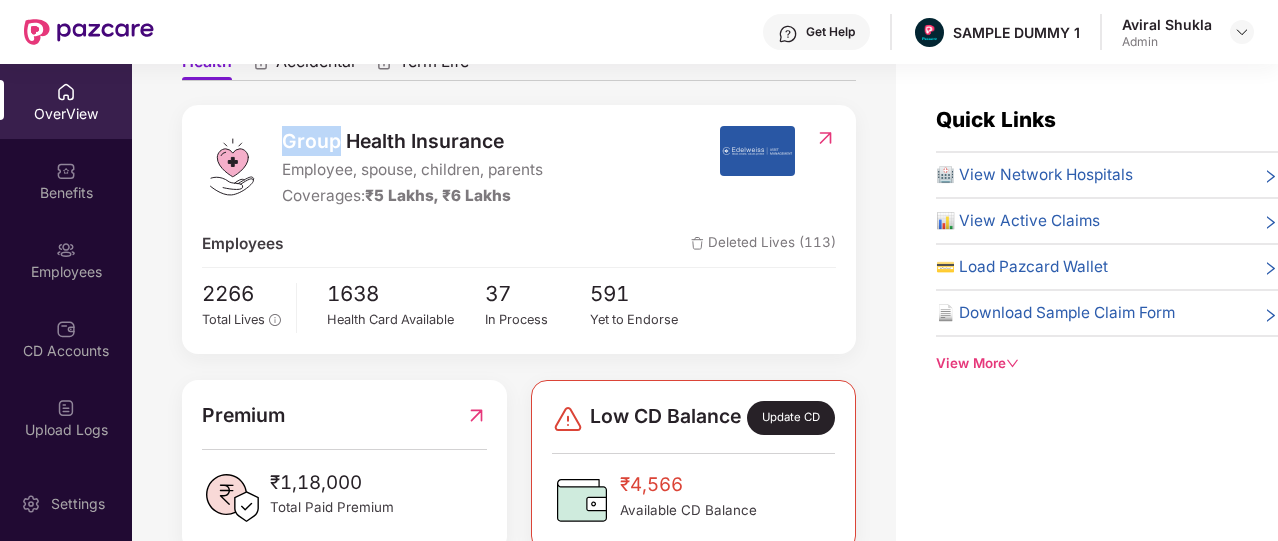 click on "Group Health Insurance" at bounding box center (412, 141) 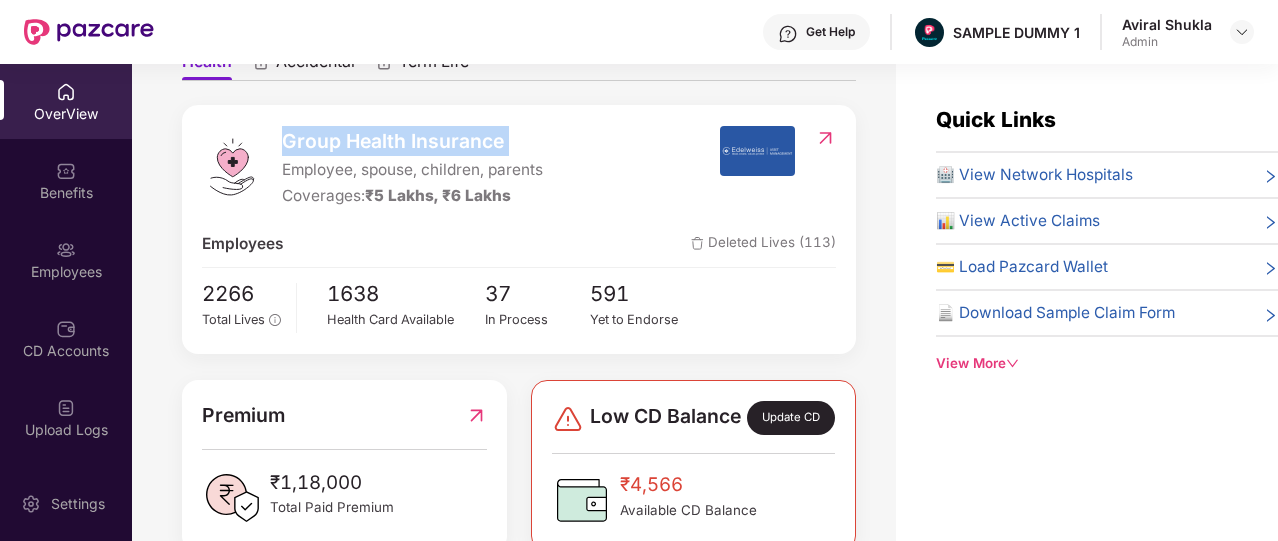 click on "Group Health Insurance" at bounding box center [412, 141] 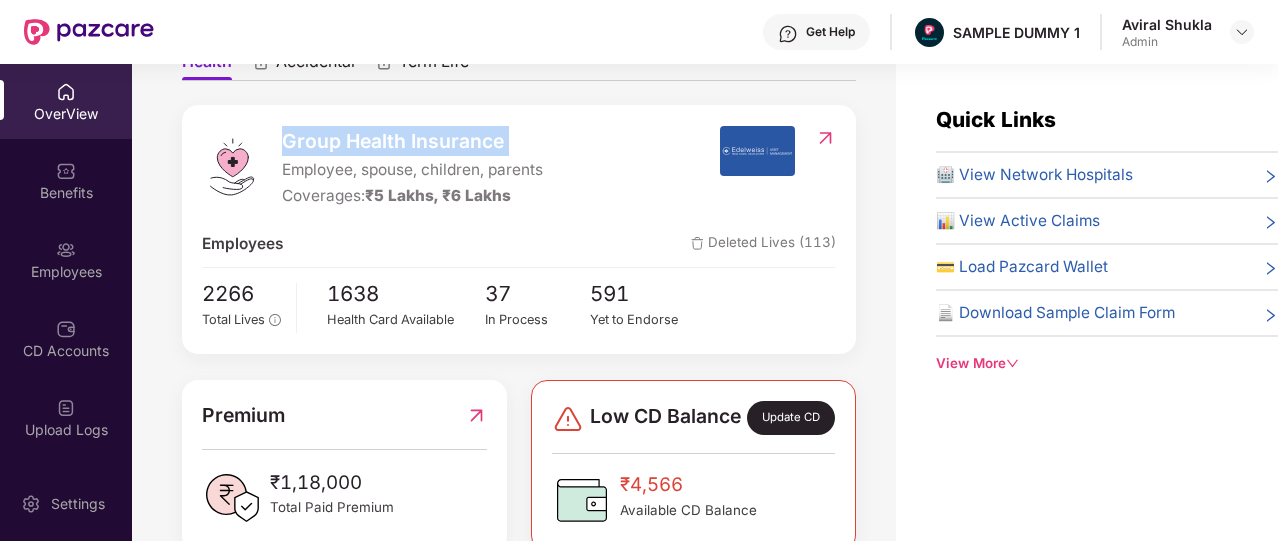 click on "Group Health Insurance" at bounding box center (412, 141) 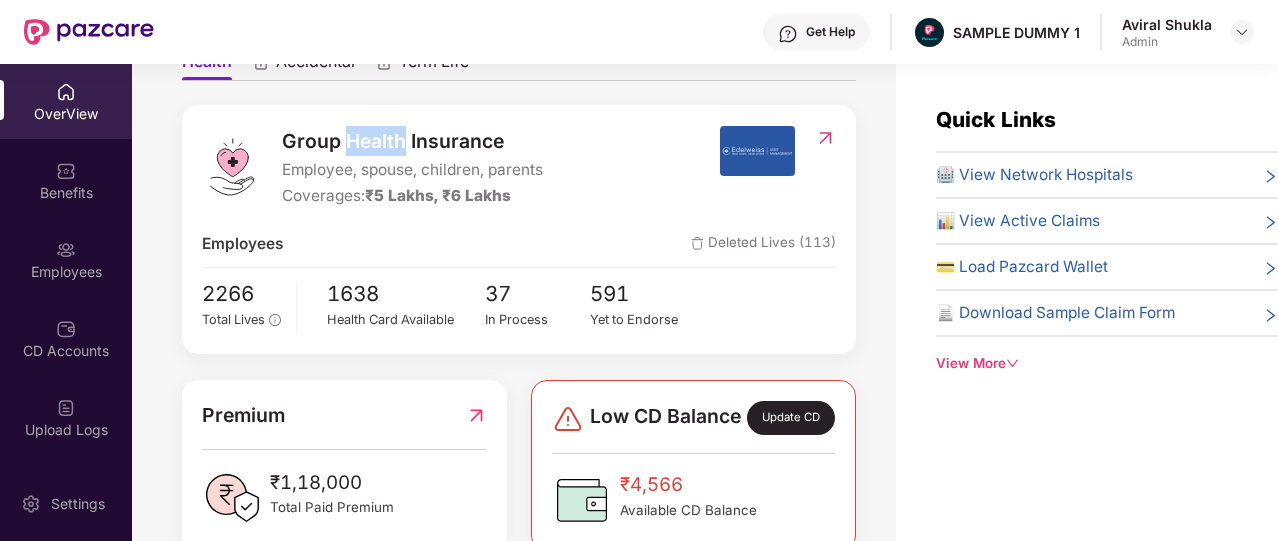 click on "Group Health Insurance" at bounding box center (412, 141) 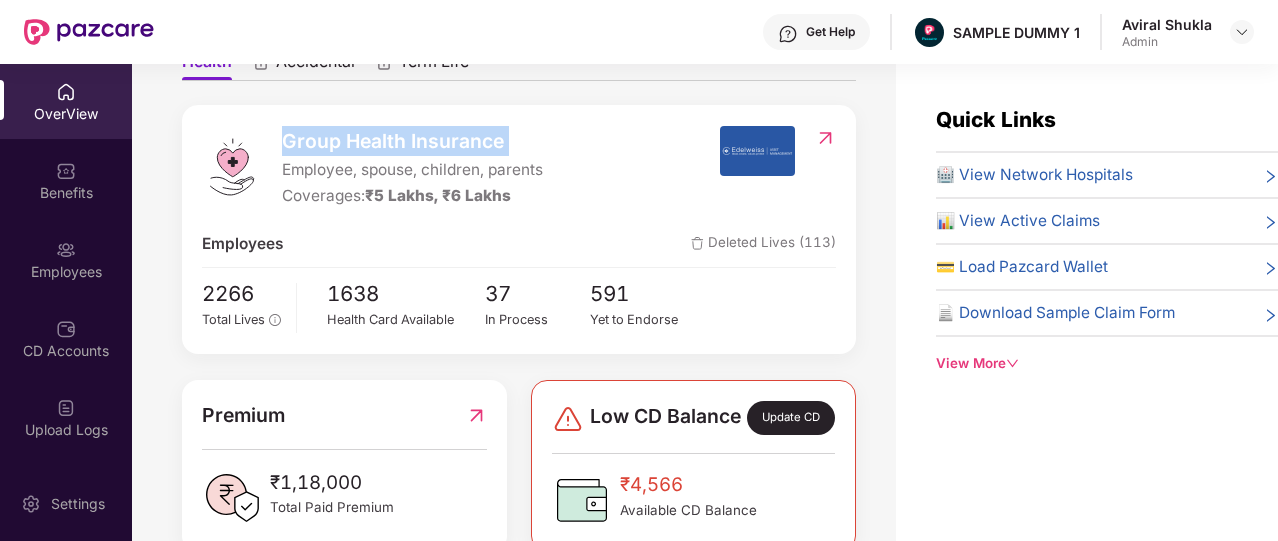 click on "Group Health Insurance" at bounding box center (412, 141) 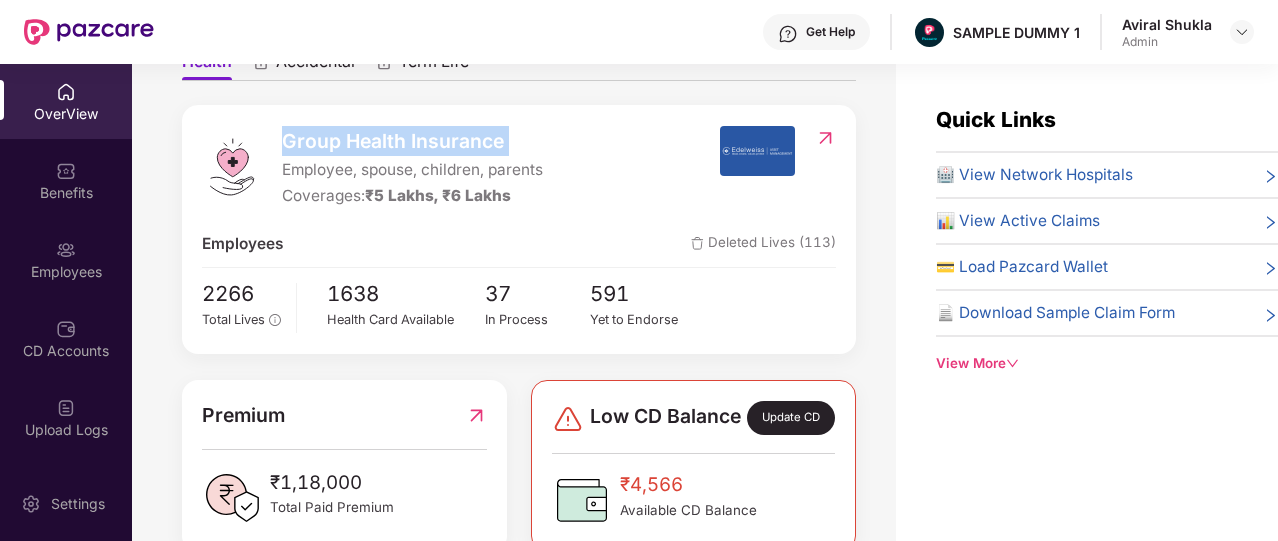 scroll, scrollTop: 144, scrollLeft: 0, axis: vertical 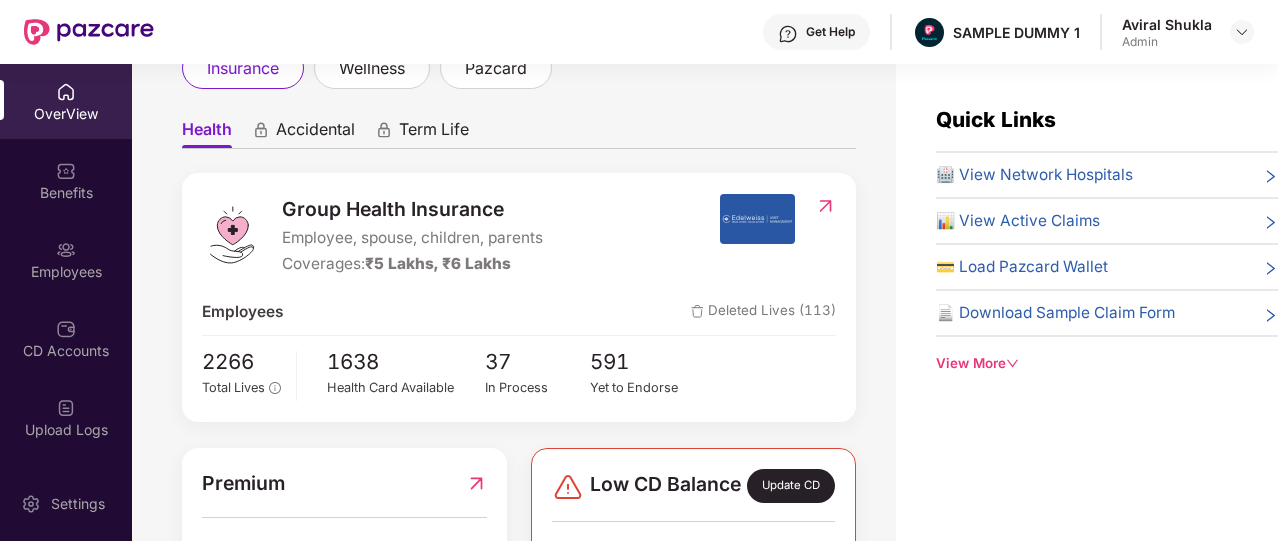 click on "Accidental" at bounding box center (315, 133) 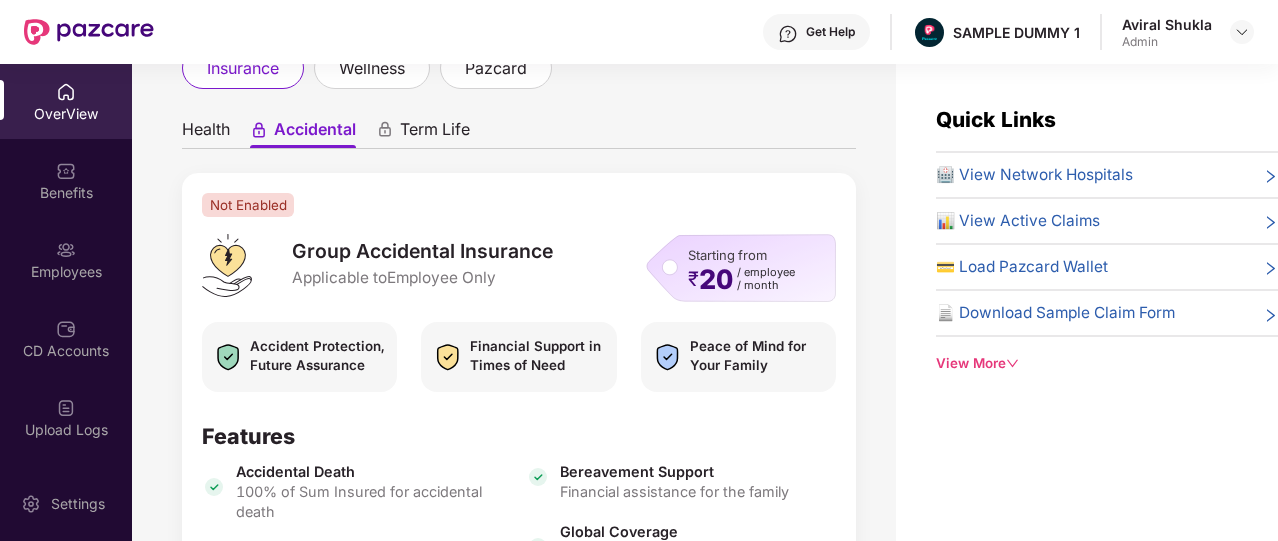 click on "Term Life" at bounding box center (435, 133) 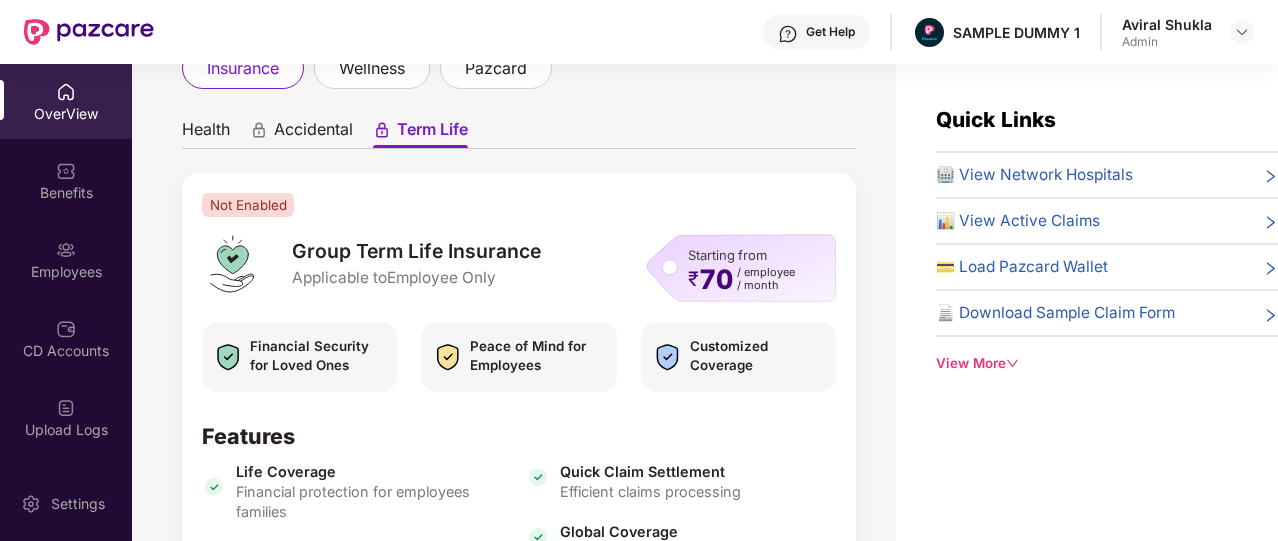 click on "Health" at bounding box center [206, 133] 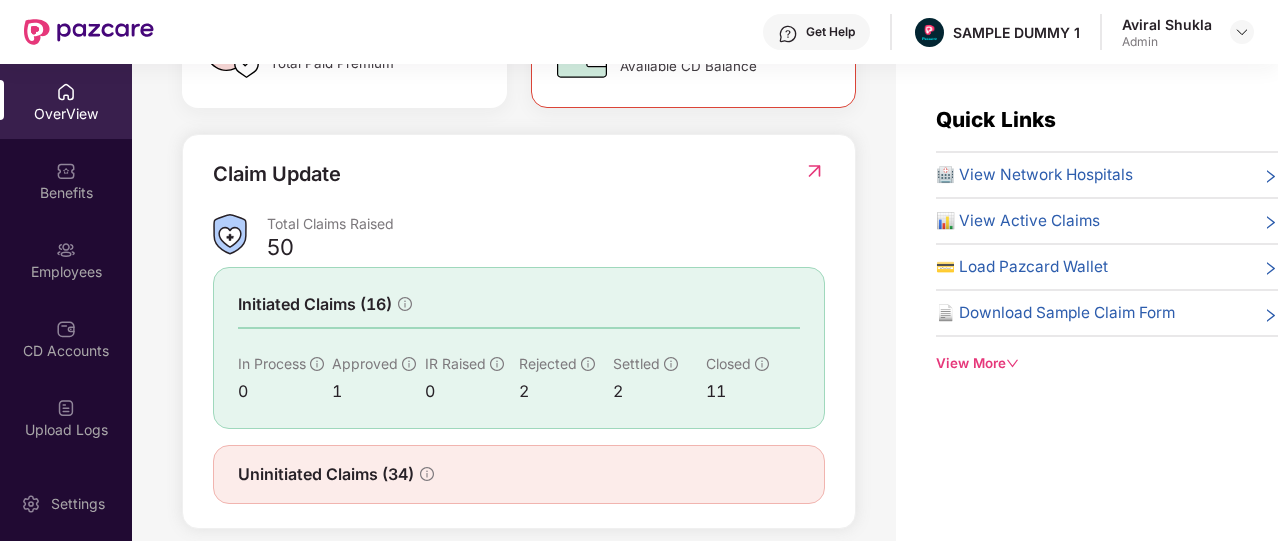 scroll, scrollTop: 662, scrollLeft: 0, axis: vertical 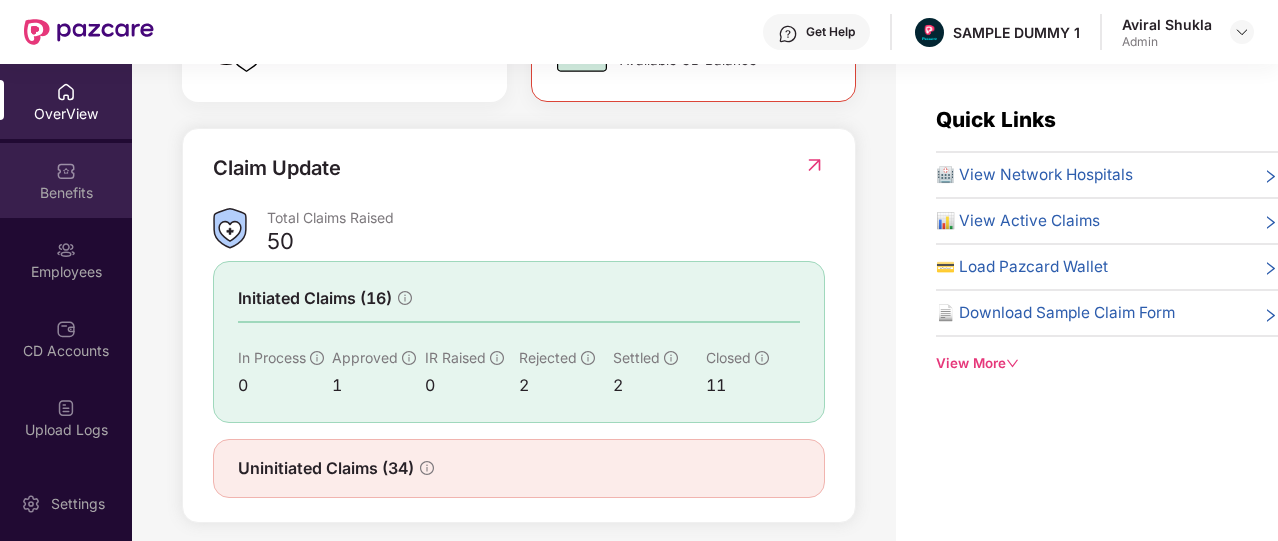 click on "Benefits" at bounding box center [66, 180] 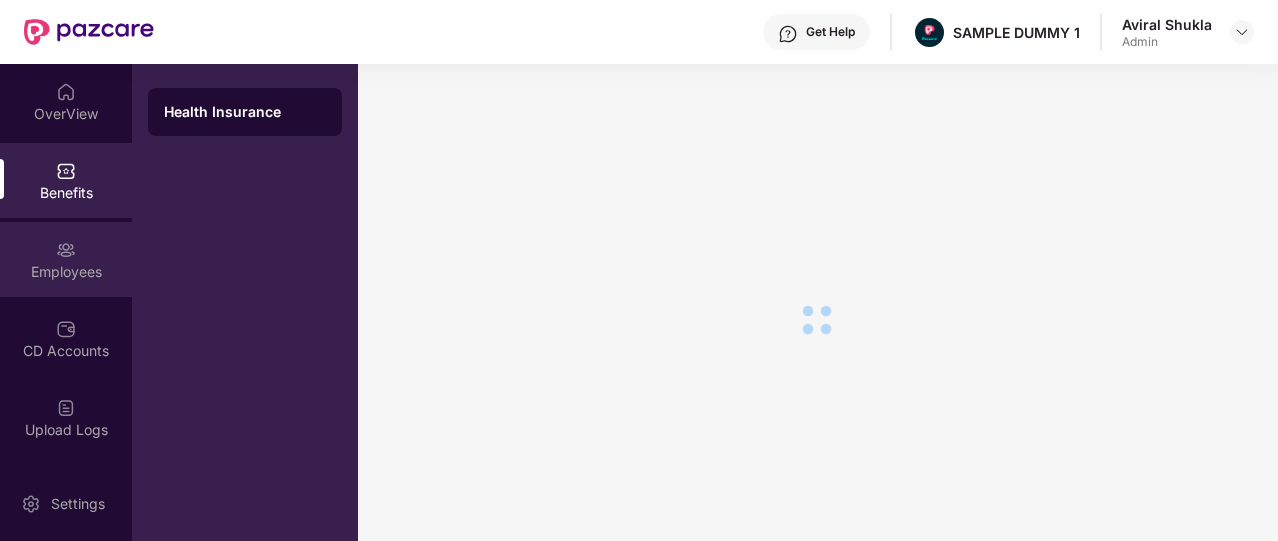 click at bounding box center (66, 250) 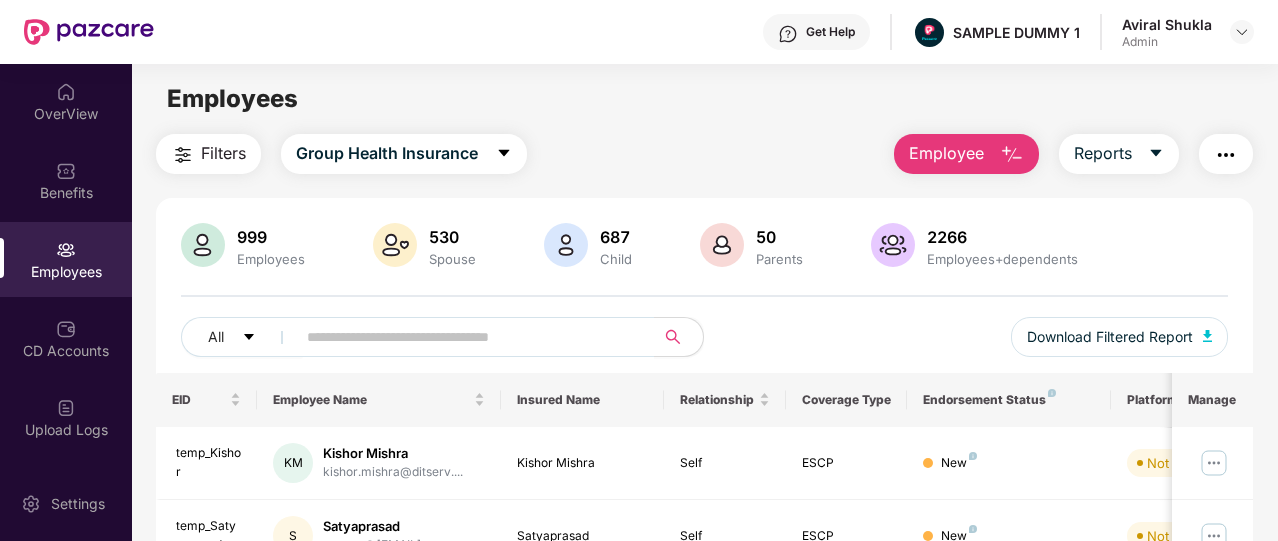 click on "Employee" at bounding box center (946, 153) 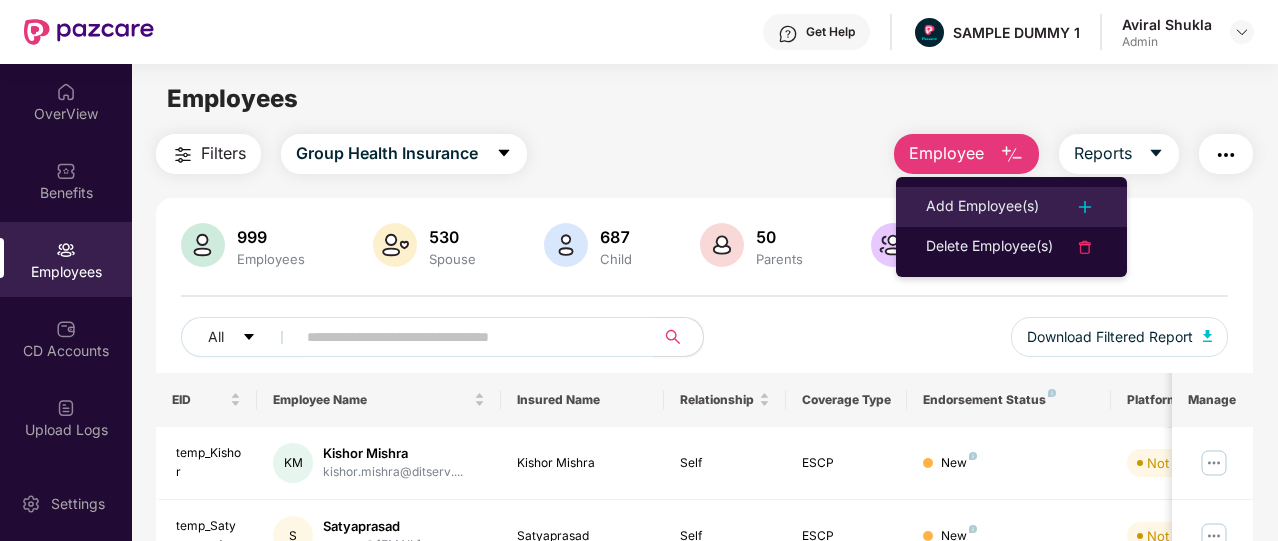 click on "Add Employee(s)" at bounding box center (982, 207) 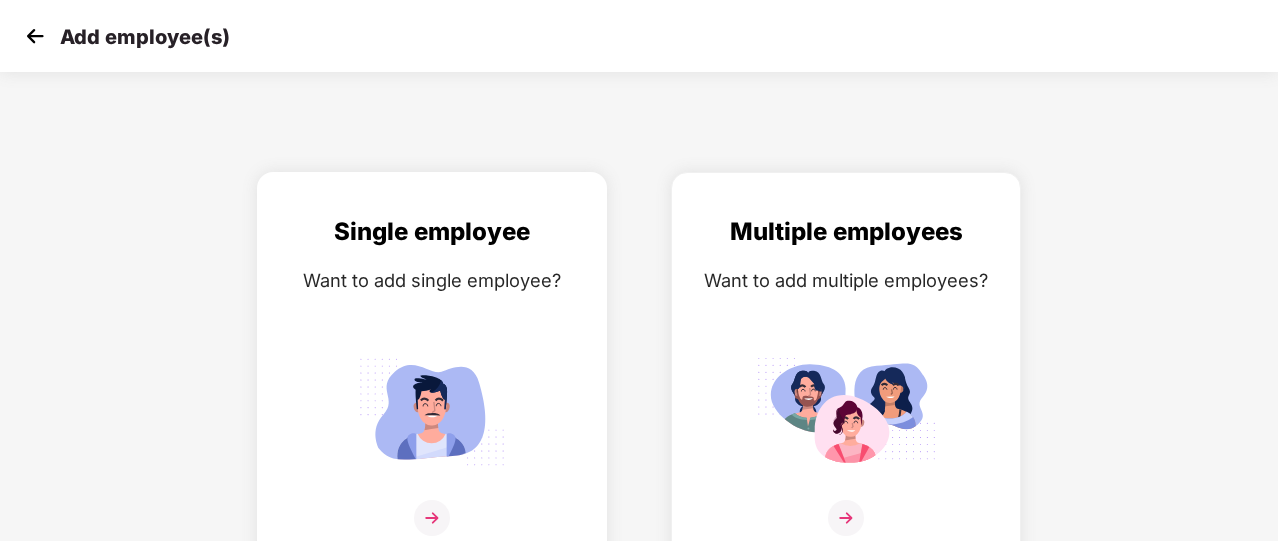 scroll, scrollTop: 24, scrollLeft: 0, axis: vertical 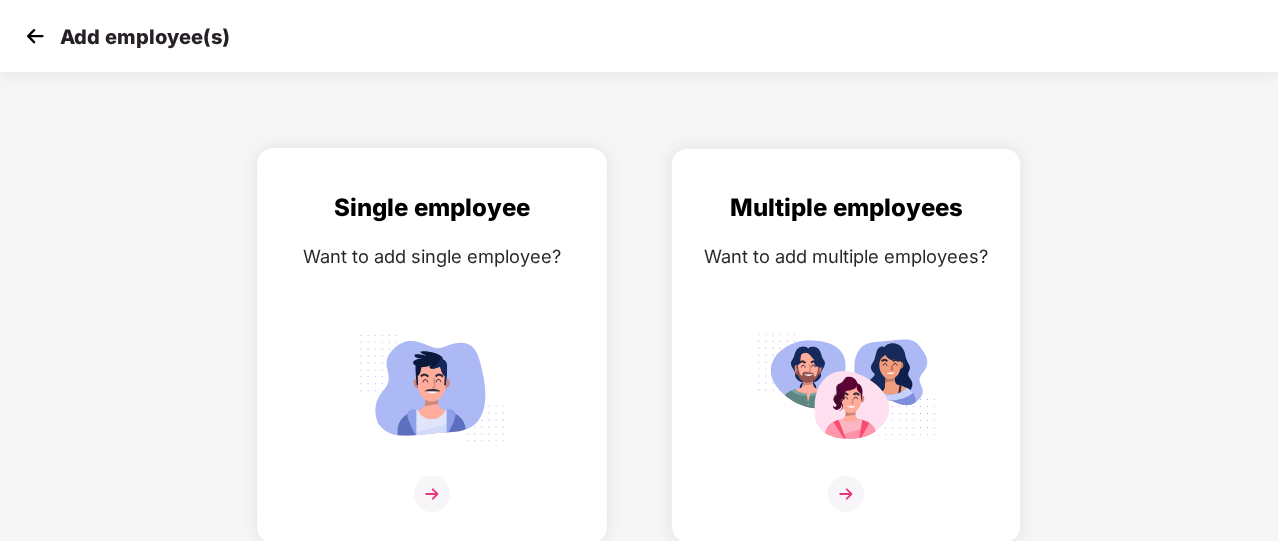 click at bounding box center (432, 506) 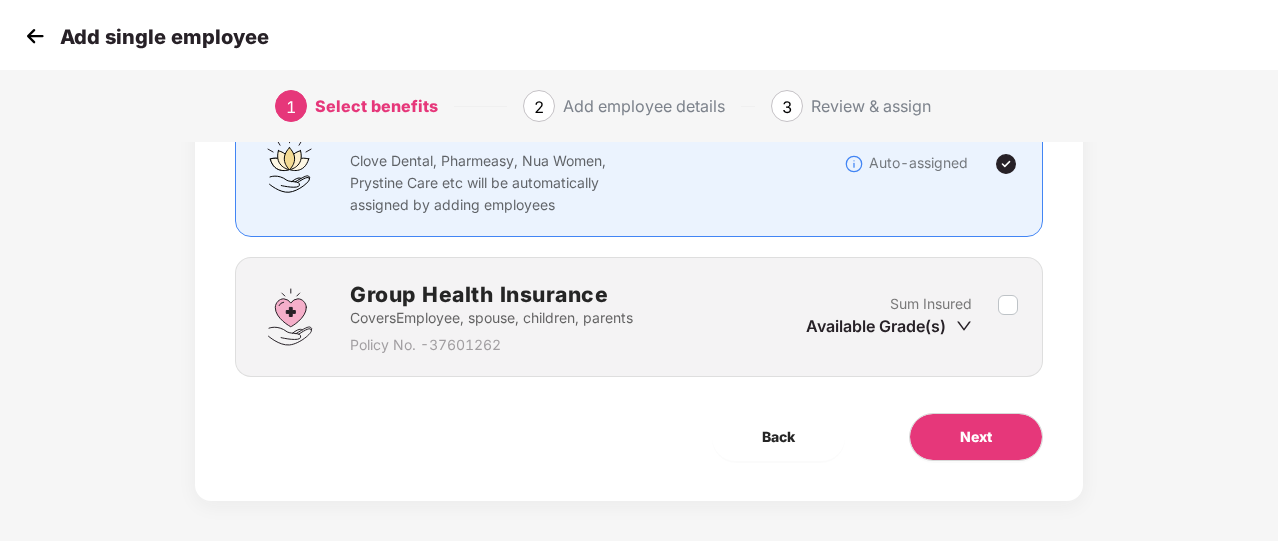 scroll, scrollTop: 190, scrollLeft: 0, axis: vertical 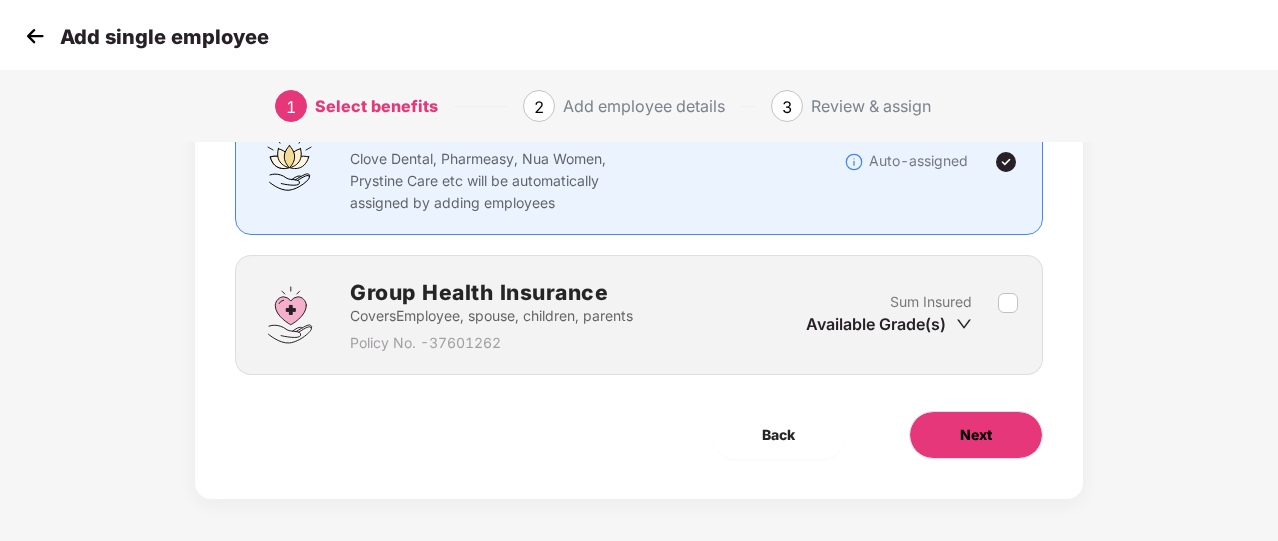 click on "Next" at bounding box center (976, 435) 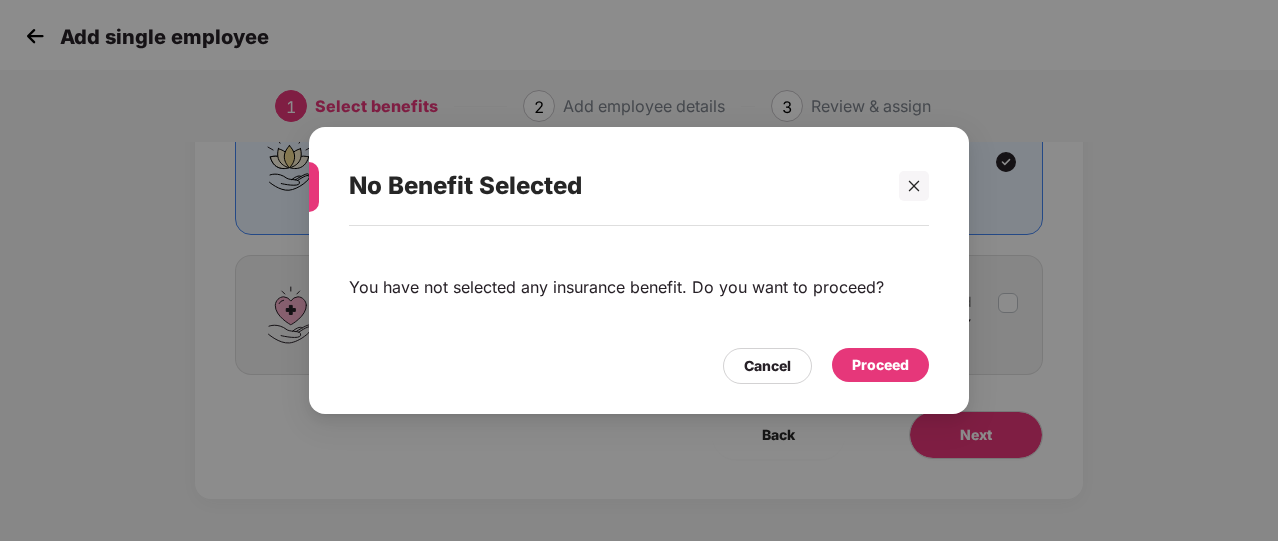 click on "Proceed" at bounding box center [880, 365] 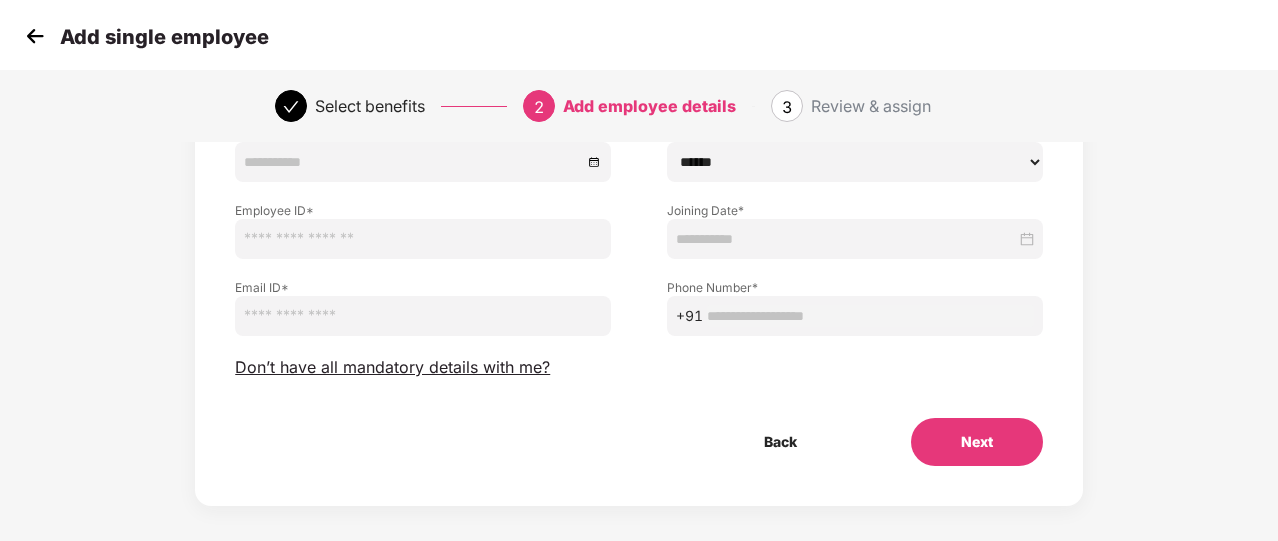 scroll, scrollTop: 248, scrollLeft: 0, axis: vertical 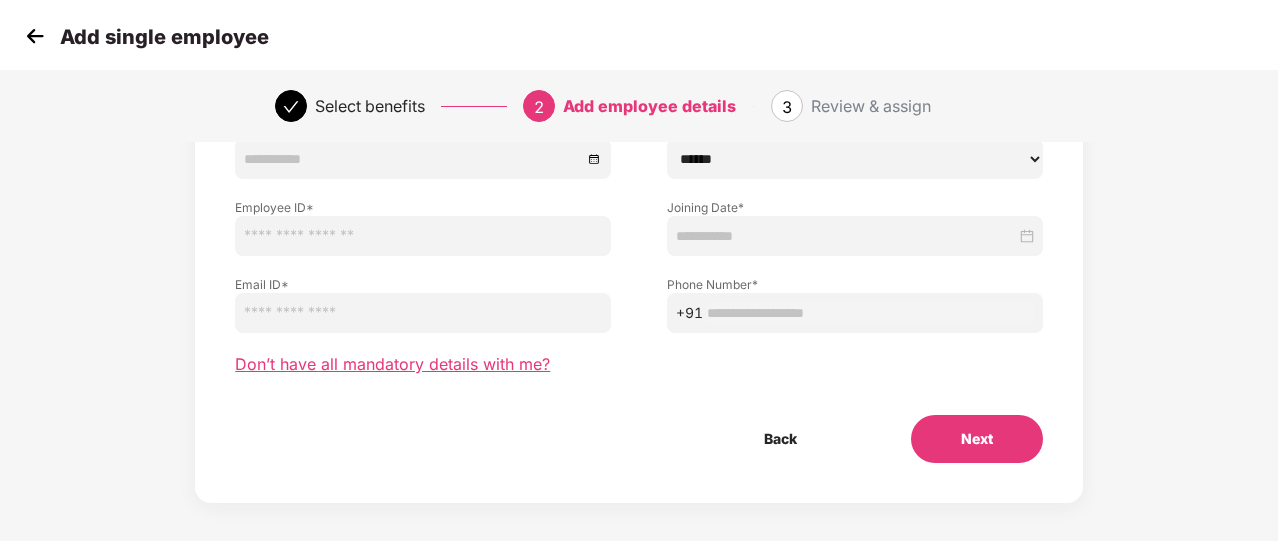click on "Don’t have all mandatory details with me?" at bounding box center (392, 364) 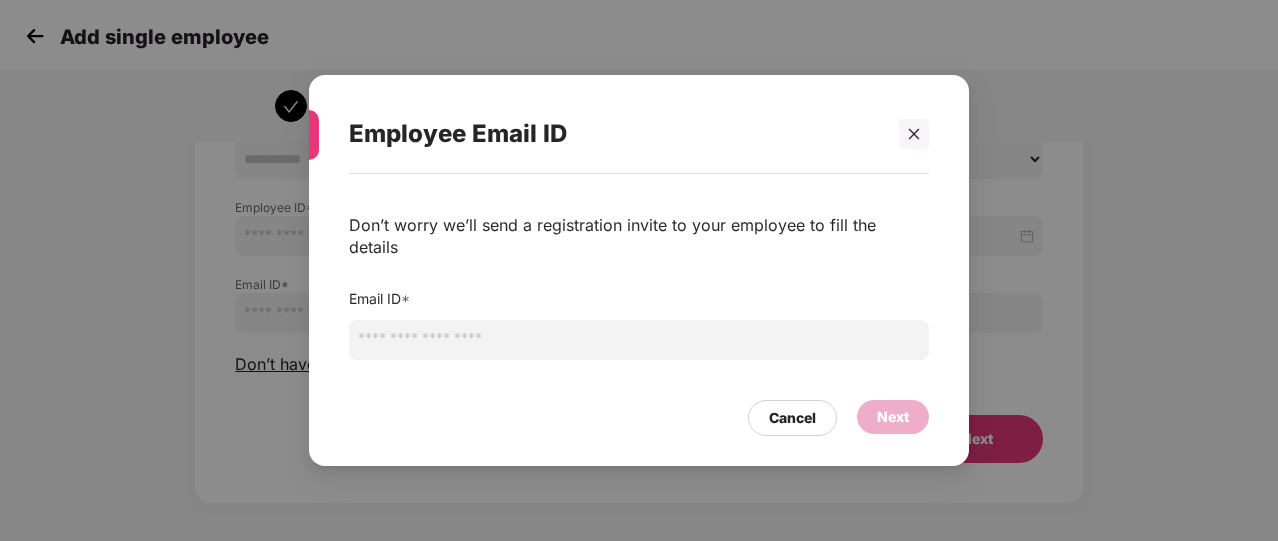 click at bounding box center [639, 340] 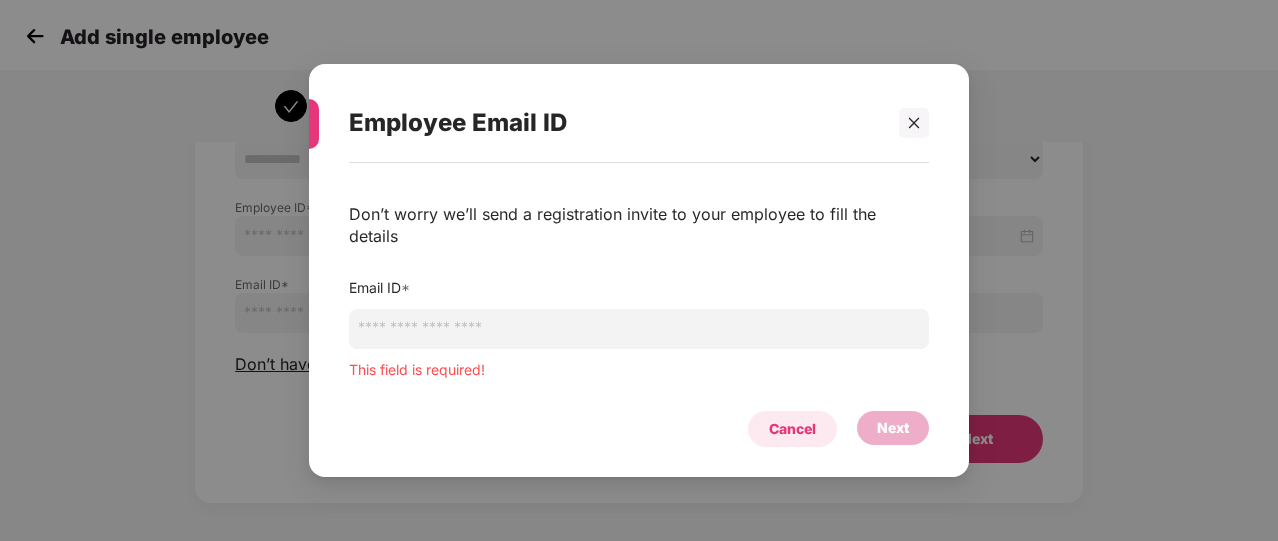 click on "Cancel" at bounding box center [792, 429] 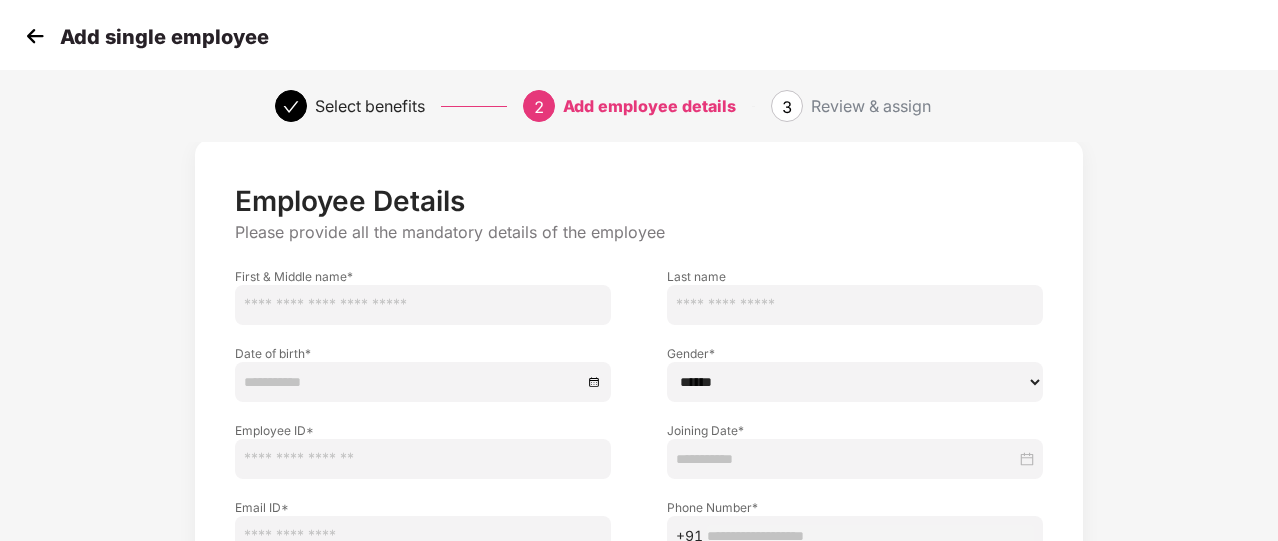 scroll, scrollTop: 26, scrollLeft: 0, axis: vertical 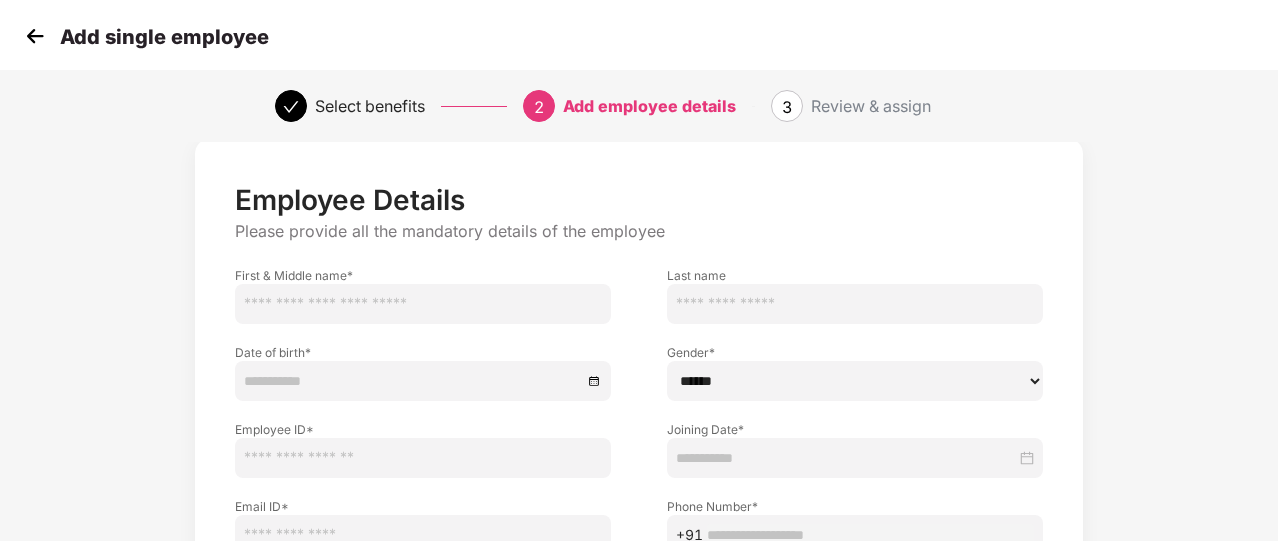 click at bounding box center [35, 36] 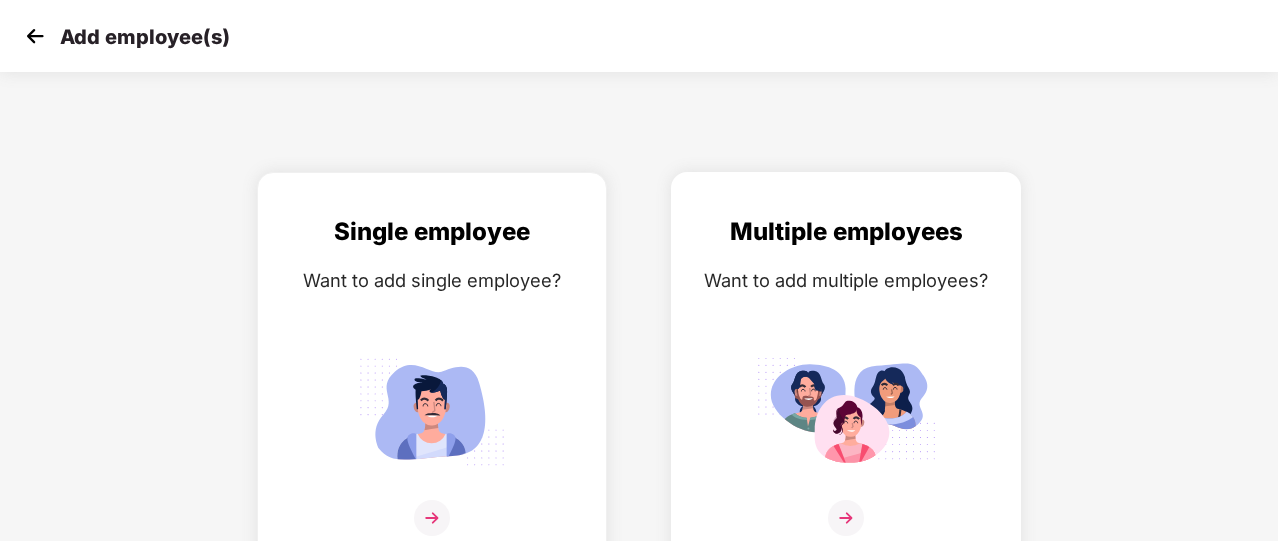 scroll, scrollTop: 24, scrollLeft: 0, axis: vertical 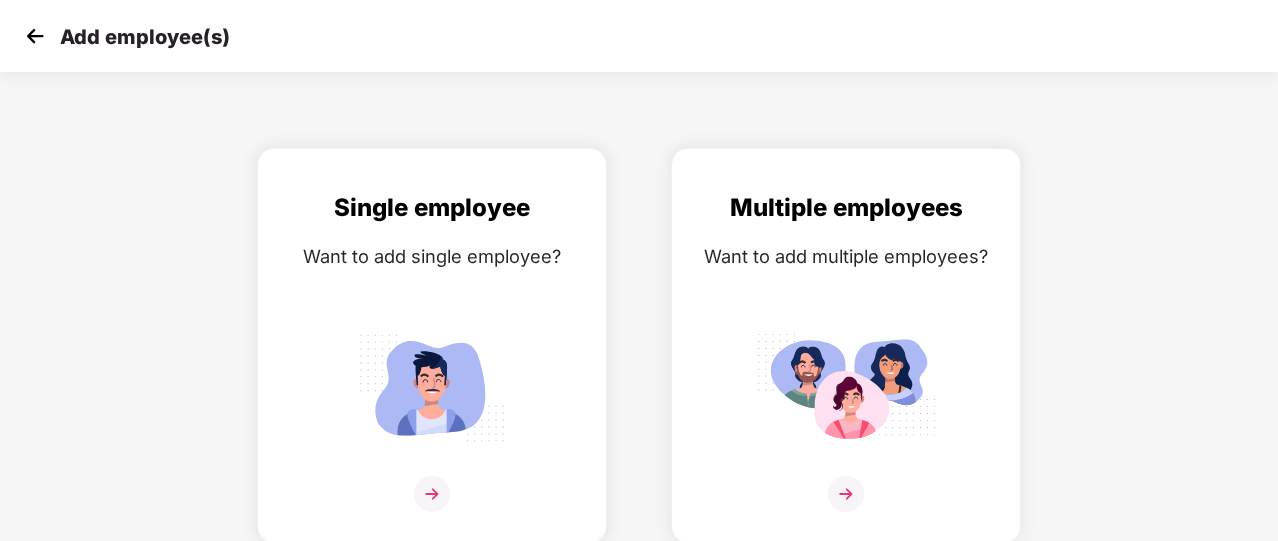 click on "Add  employee(s)" at bounding box center (639, 36) 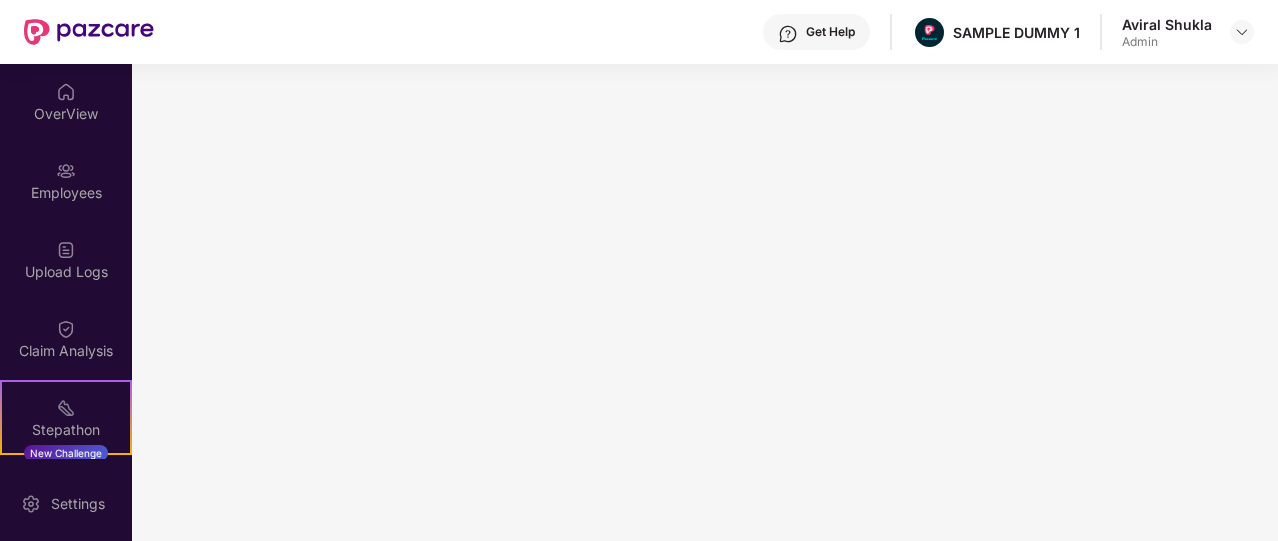 scroll, scrollTop: 0, scrollLeft: 0, axis: both 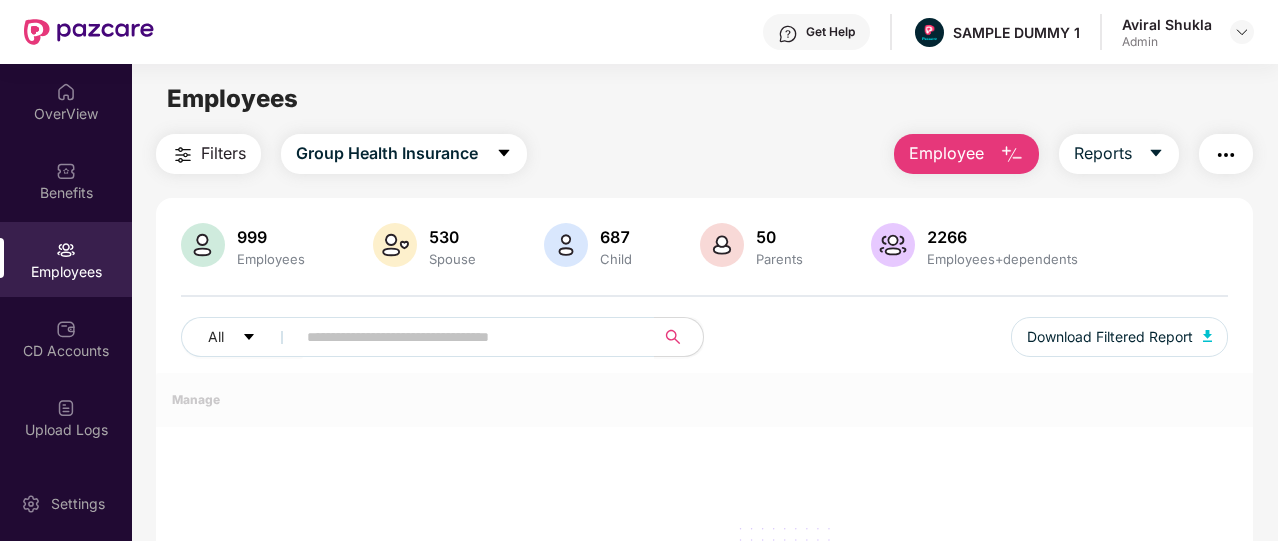 click on "Employee" at bounding box center (946, 153) 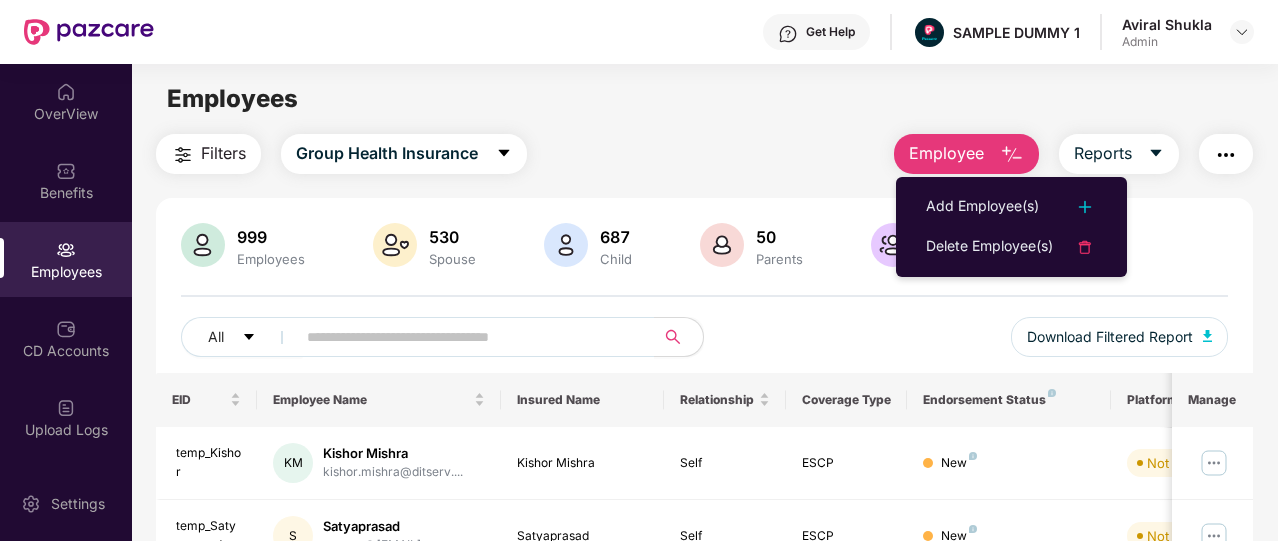 click on "Employee" at bounding box center [966, 154] 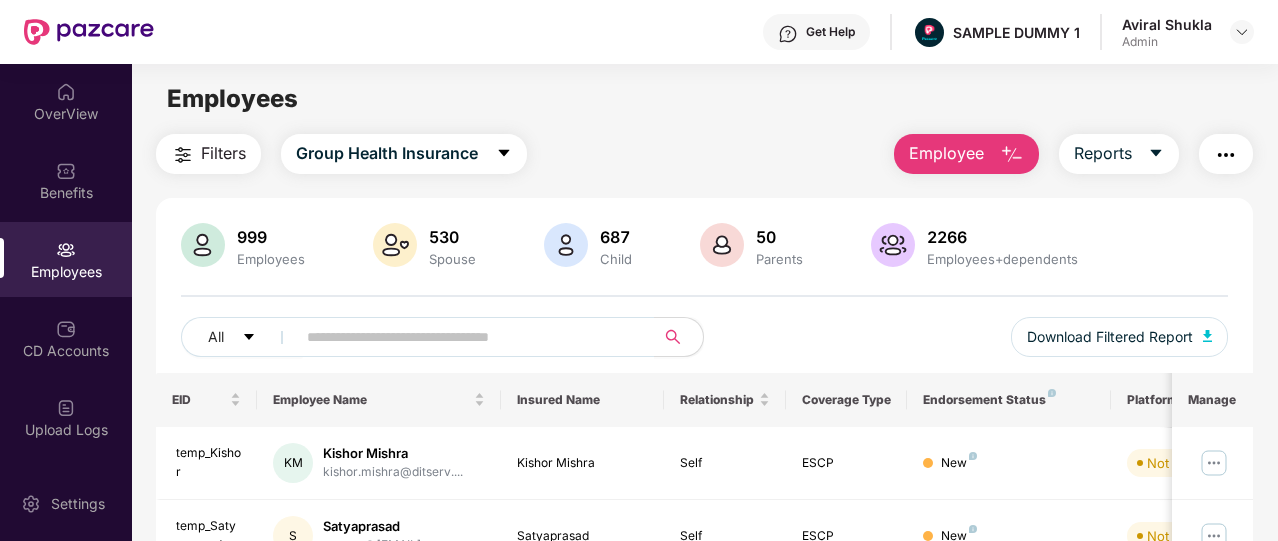 click on "Employee" at bounding box center [966, 154] 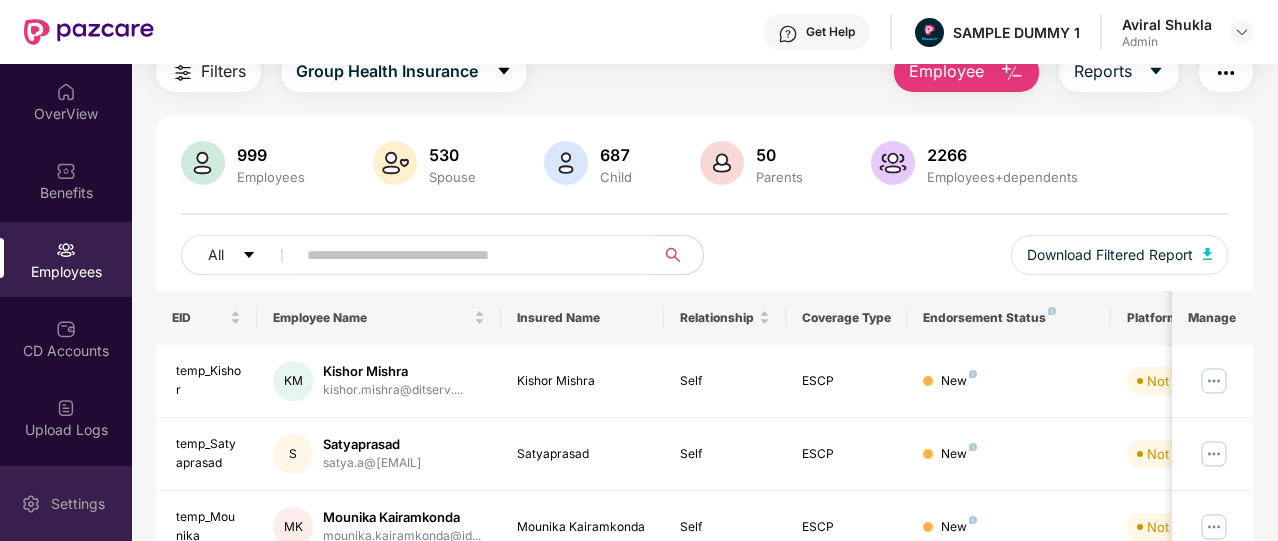 click on "Settings" at bounding box center [66, 503] 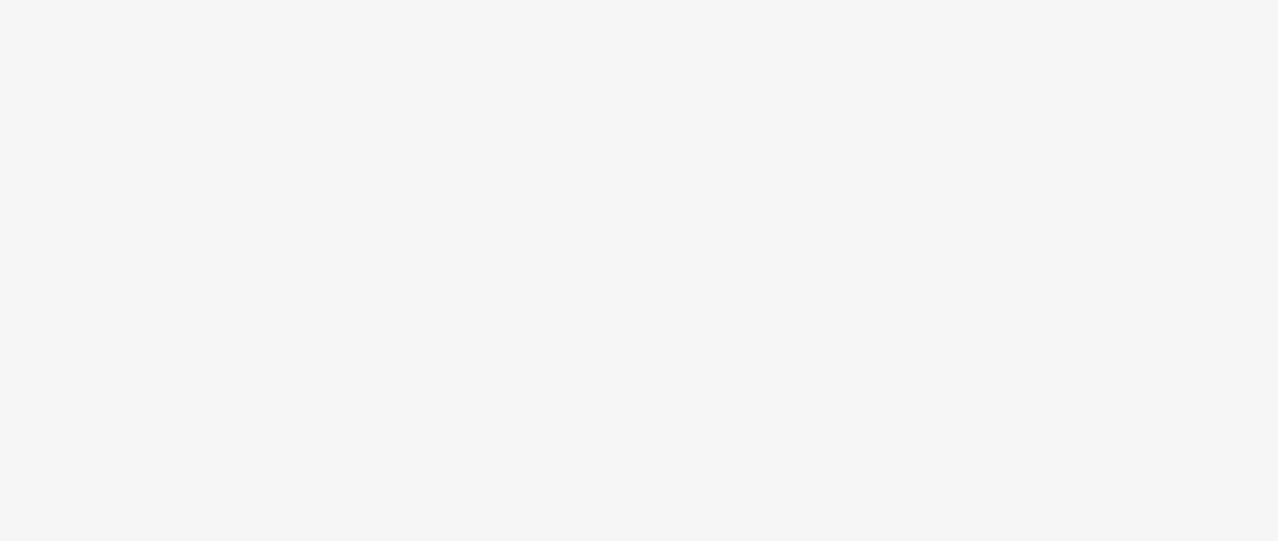scroll, scrollTop: 0, scrollLeft: 0, axis: both 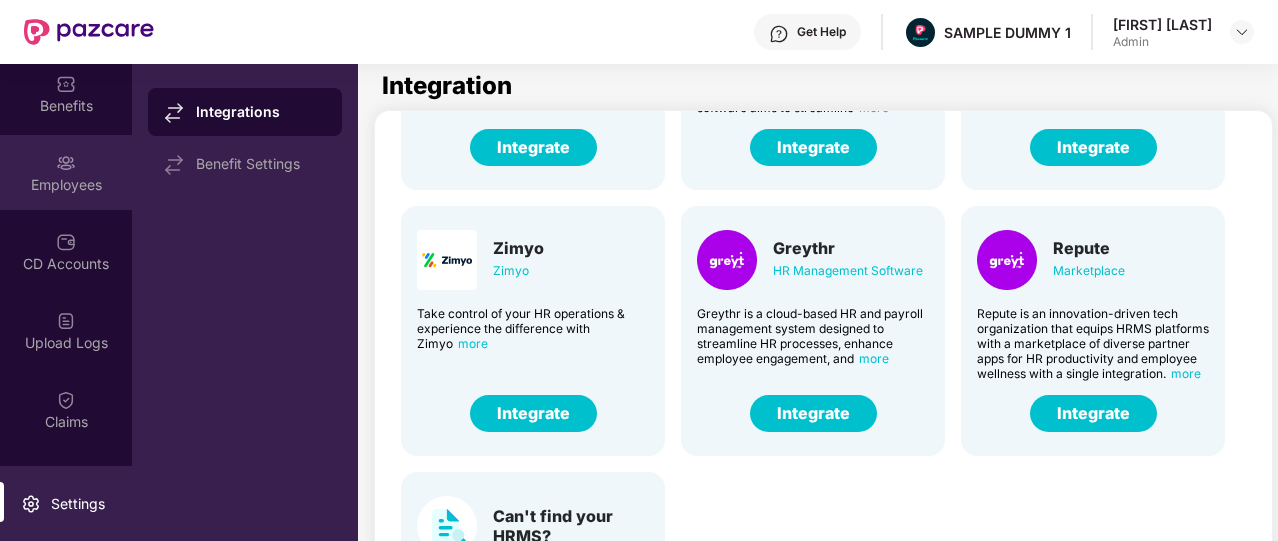 click at bounding box center (66, 163) 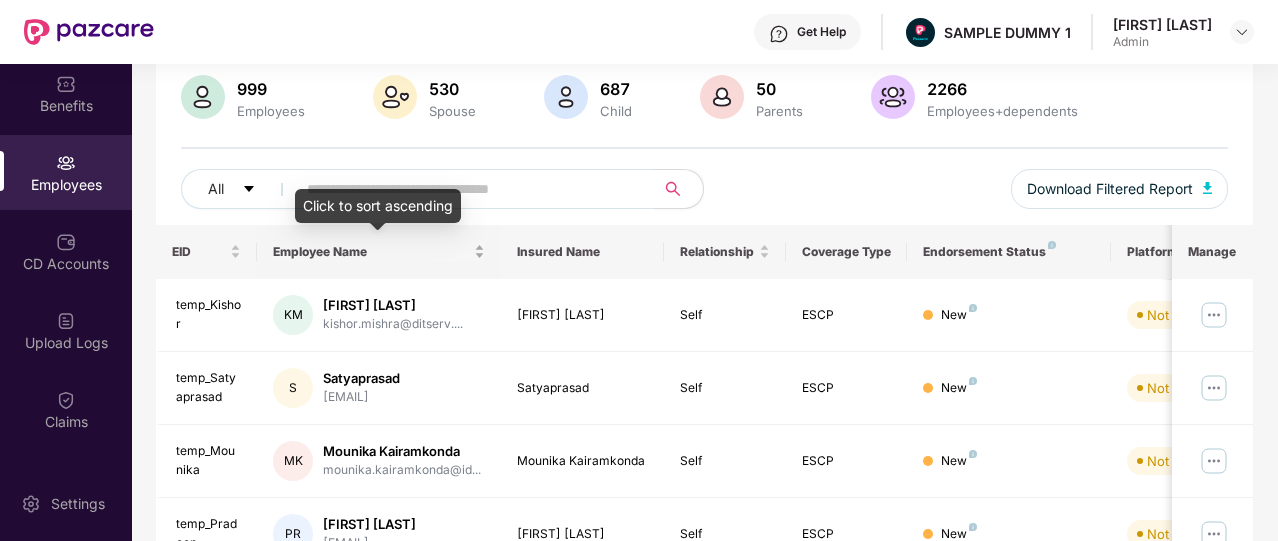 scroll, scrollTop: 188, scrollLeft: 0, axis: vertical 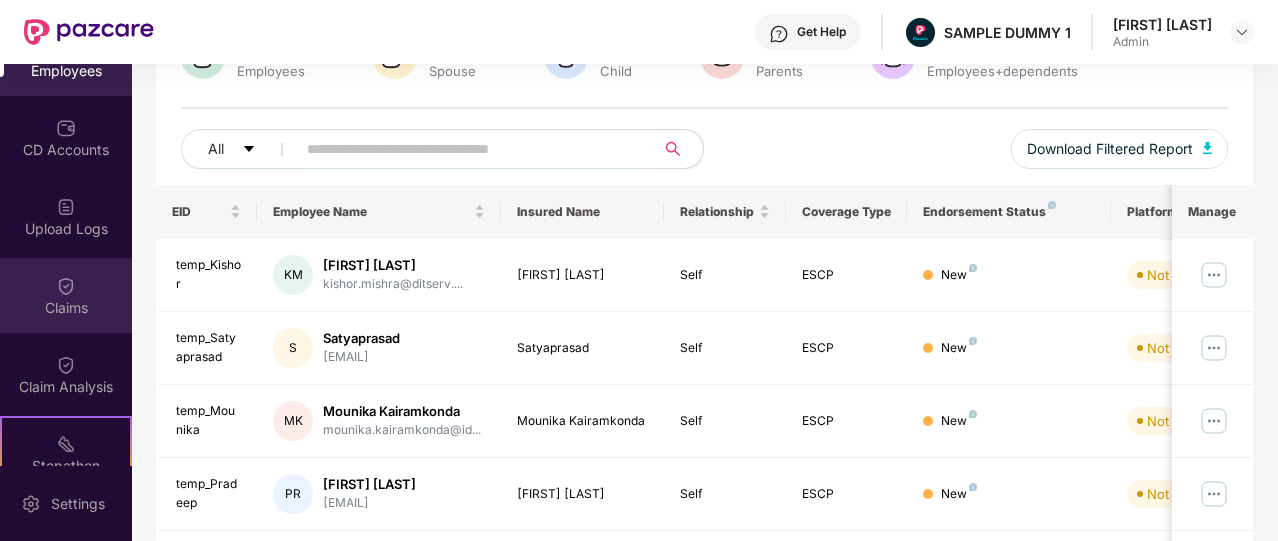 click on "Claims" at bounding box center (66, 295) 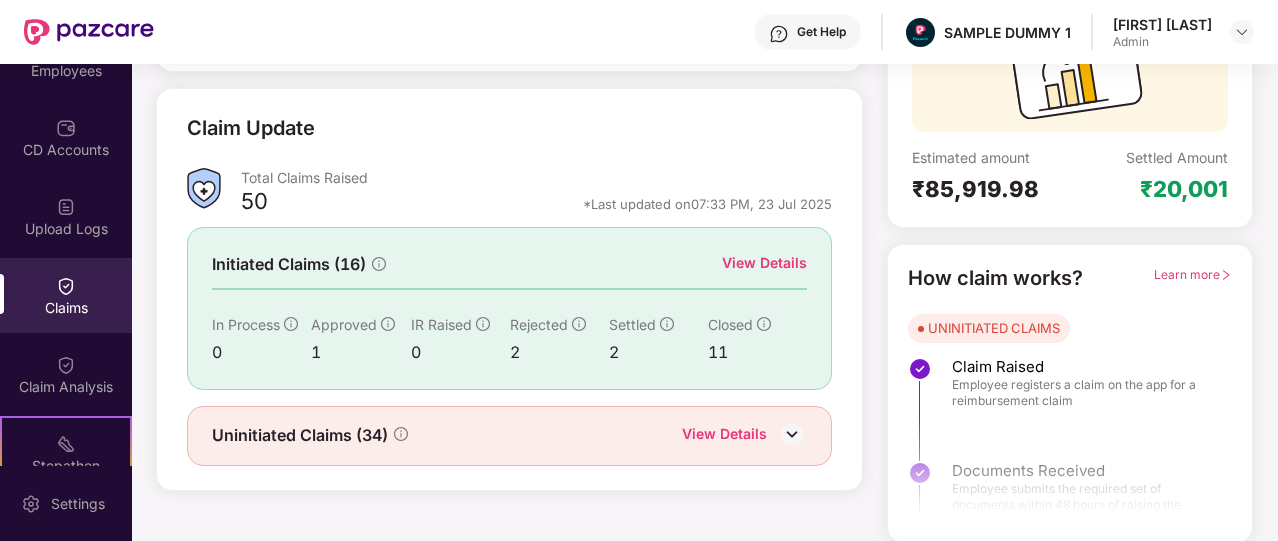 scroll, scrollTop: 240, scrollLeft: 0, axis: vertical 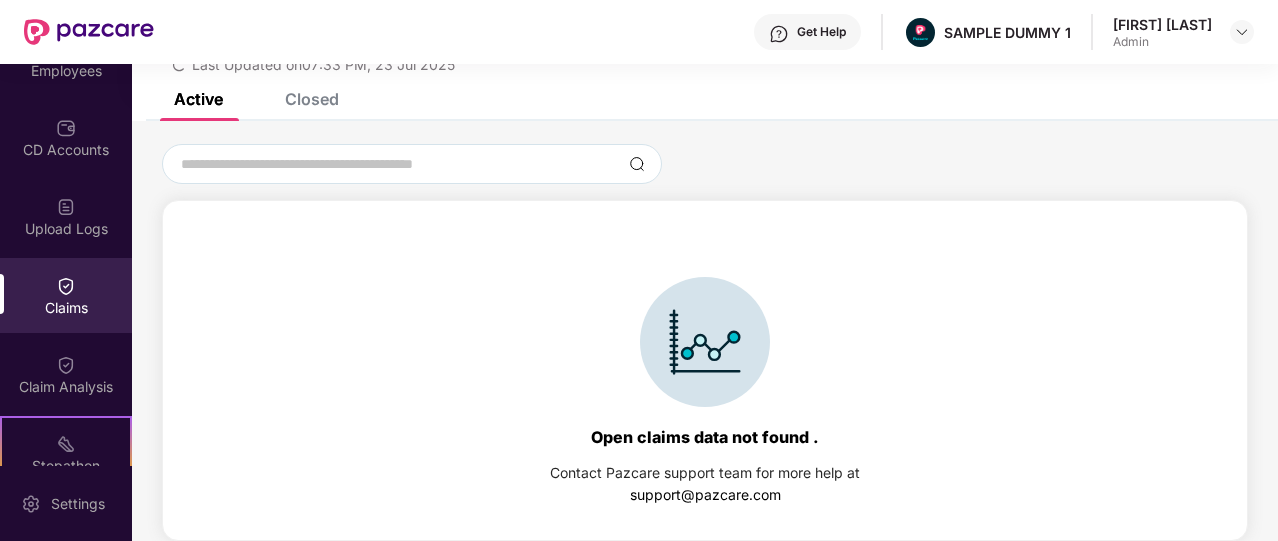 click on "Closed" at bounding box center [297, 99] 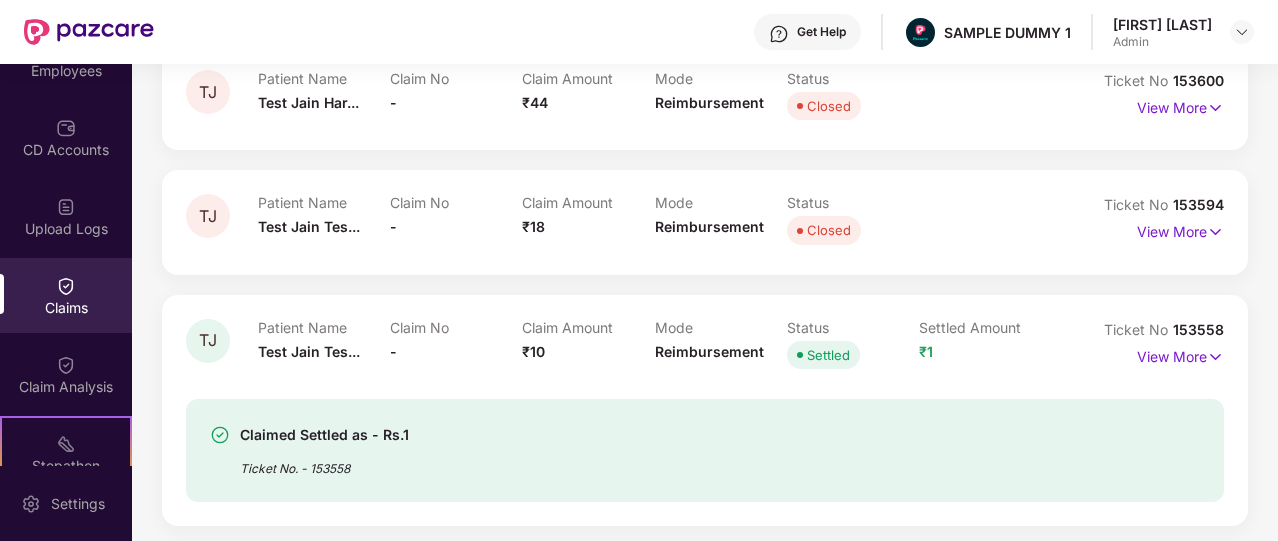 scroll, scrollTop: 0, scrollLeft: 0, axis: both 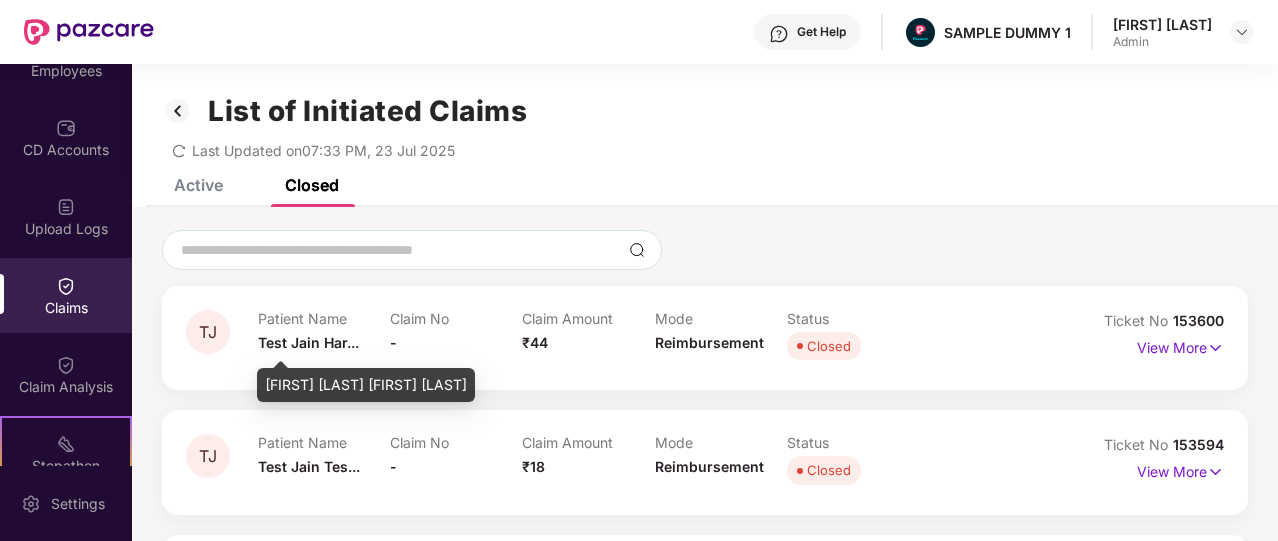 click on "Test Jain Har..." at bounding box center (308, 342) 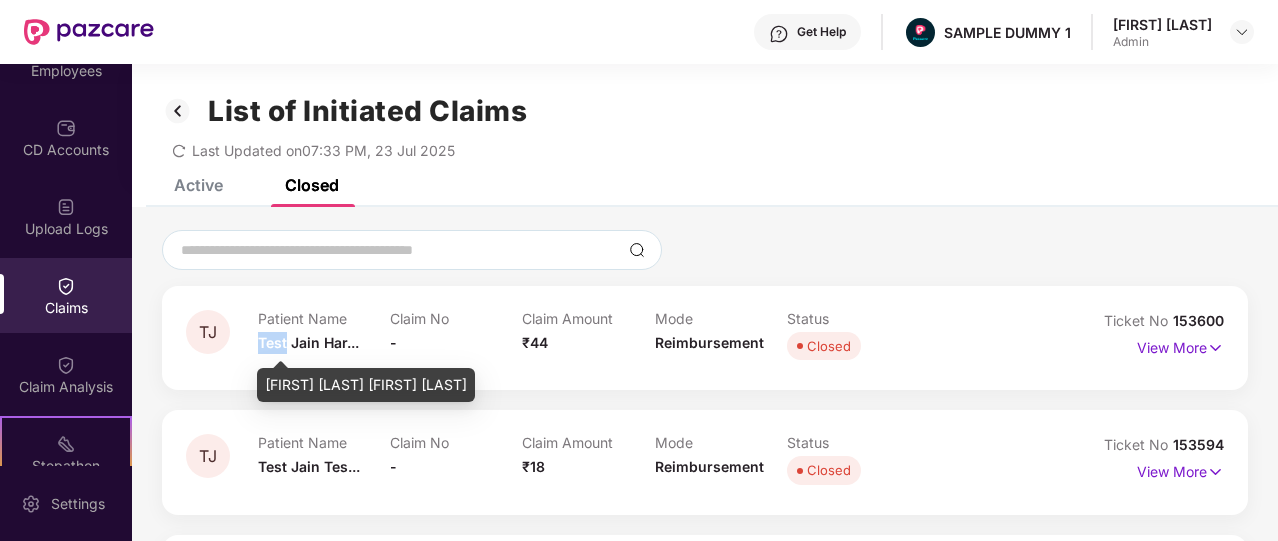 click on "Test Jain Har..." at bounding box center (308, 342) 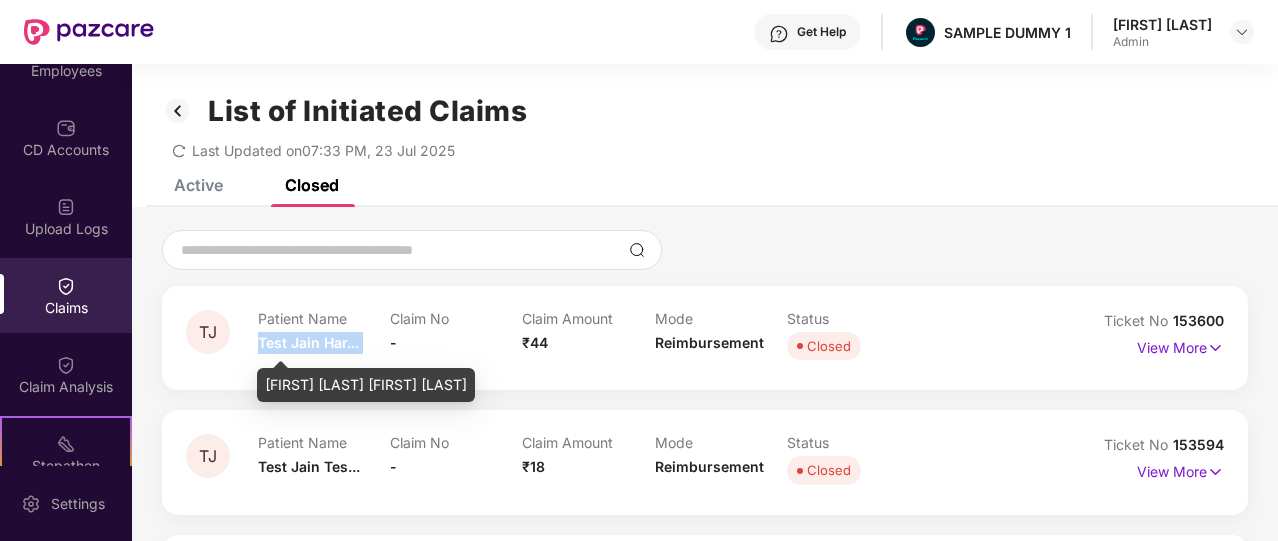 click on "Test Jain Har..." at bounding box center [308, 342] 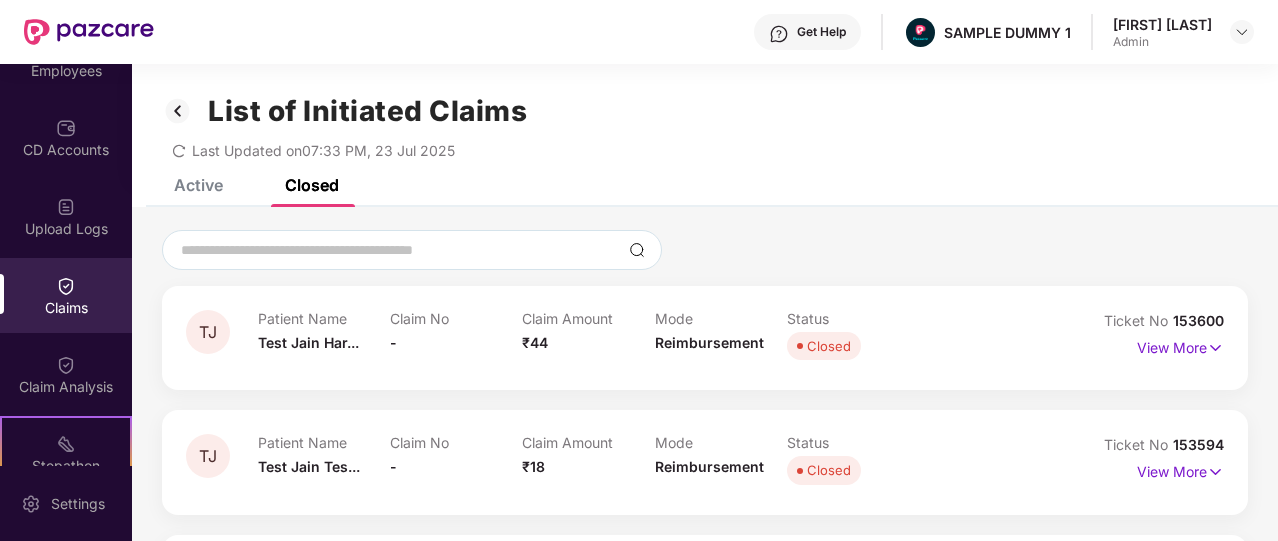 click on "Claim Amount ₹44" at bounding box center (588, 337) 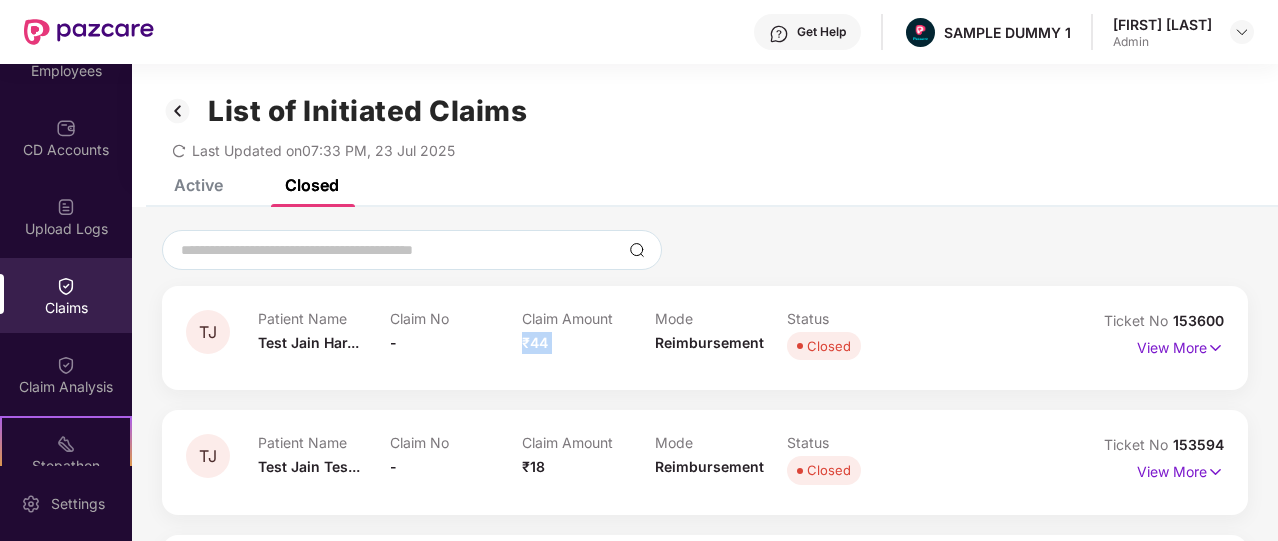 click on "Claim Amount ₹44" at bounding box center [588, 337] 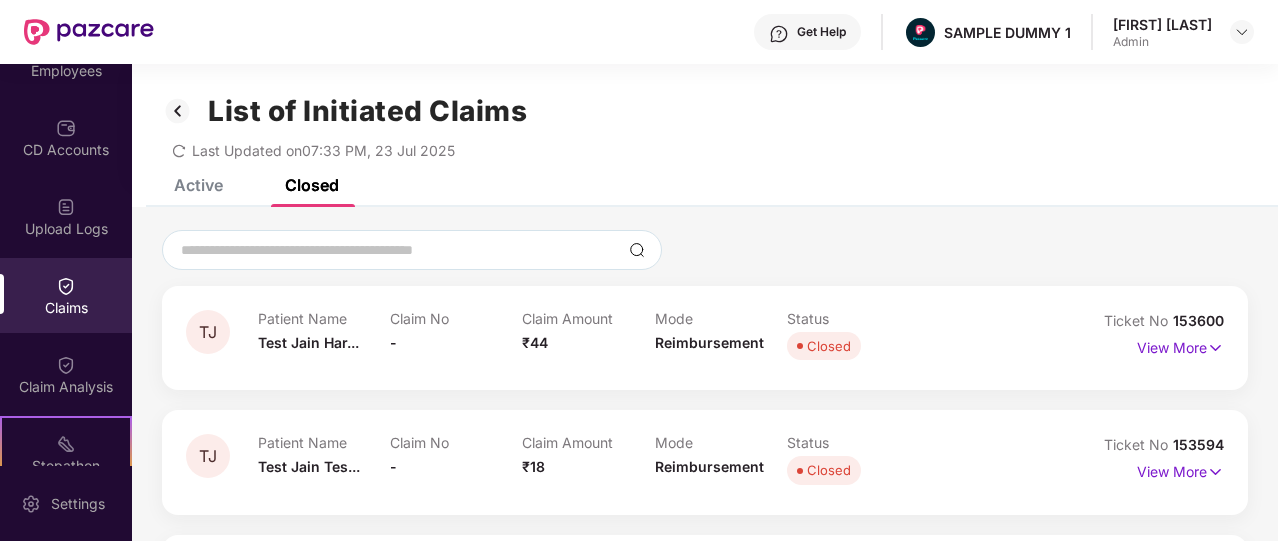 click on "Reimbursement" at bounding box center [709, 342] 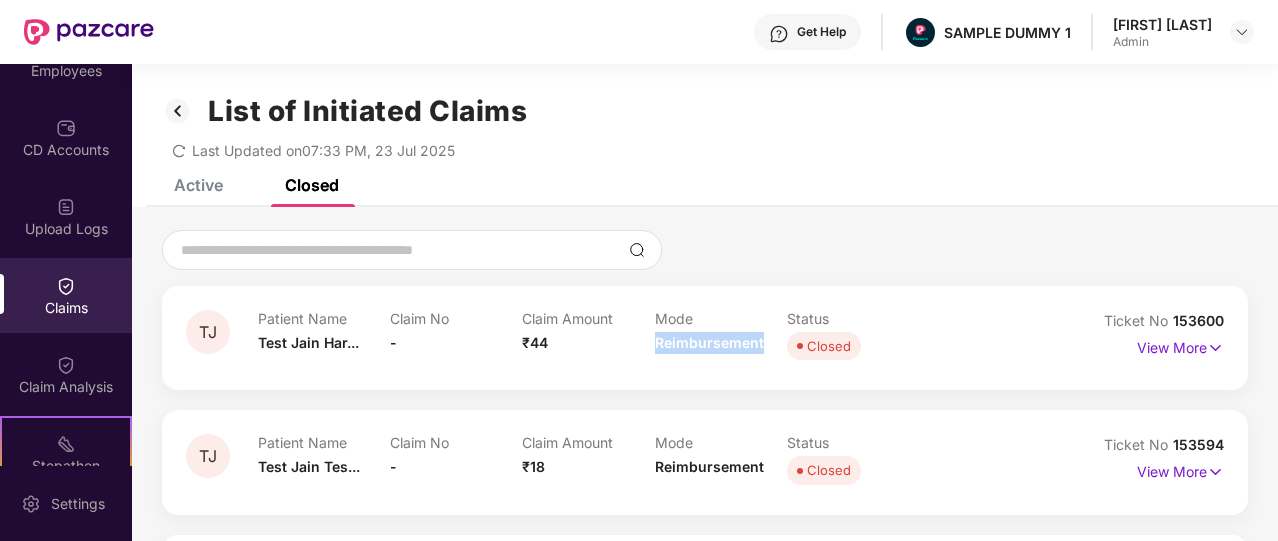 click on "Reimbursement" at bounding box center [709, 342] 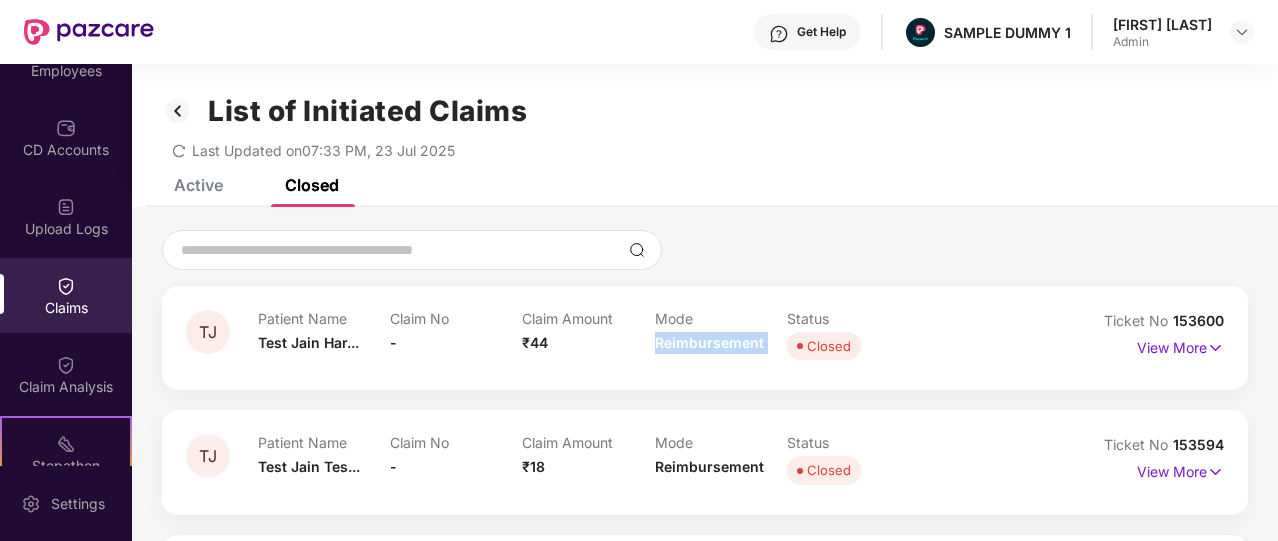 click on "Reimbursement" at bounding box center (709, 342) 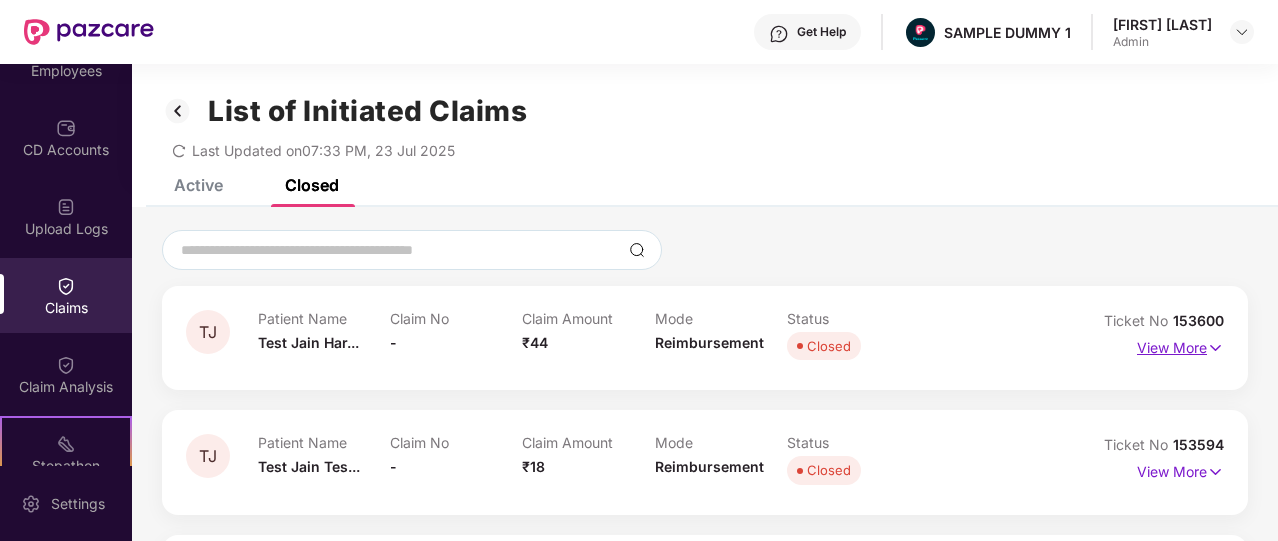 click on "View More" at bounding box center (1180, 345) 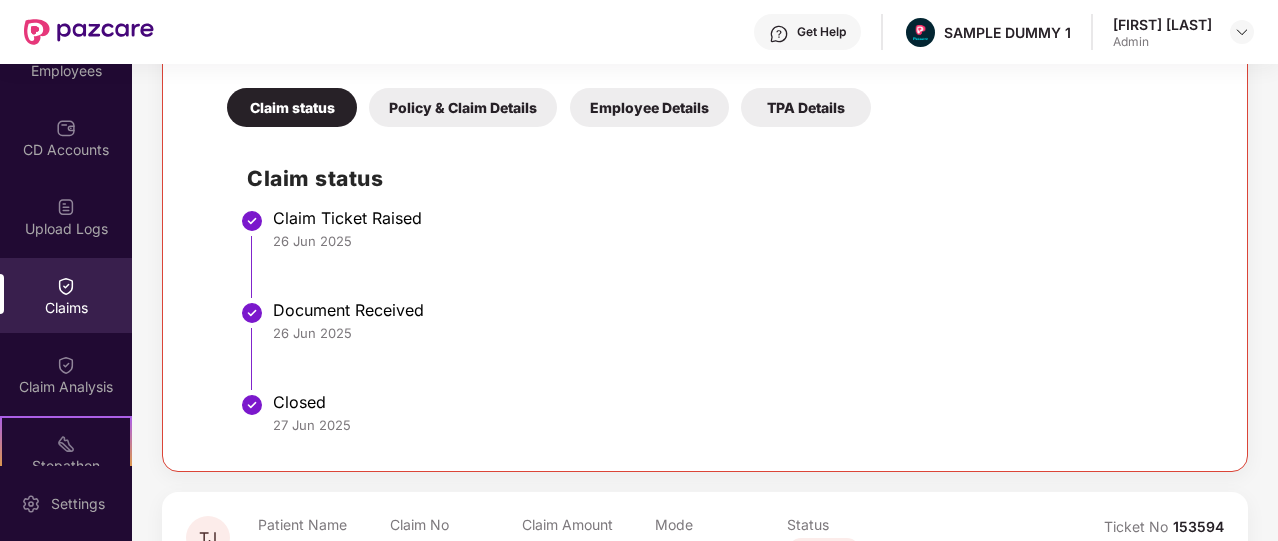 scroll, scrollTop: 418, scrollLeft: 0, axis: vertical 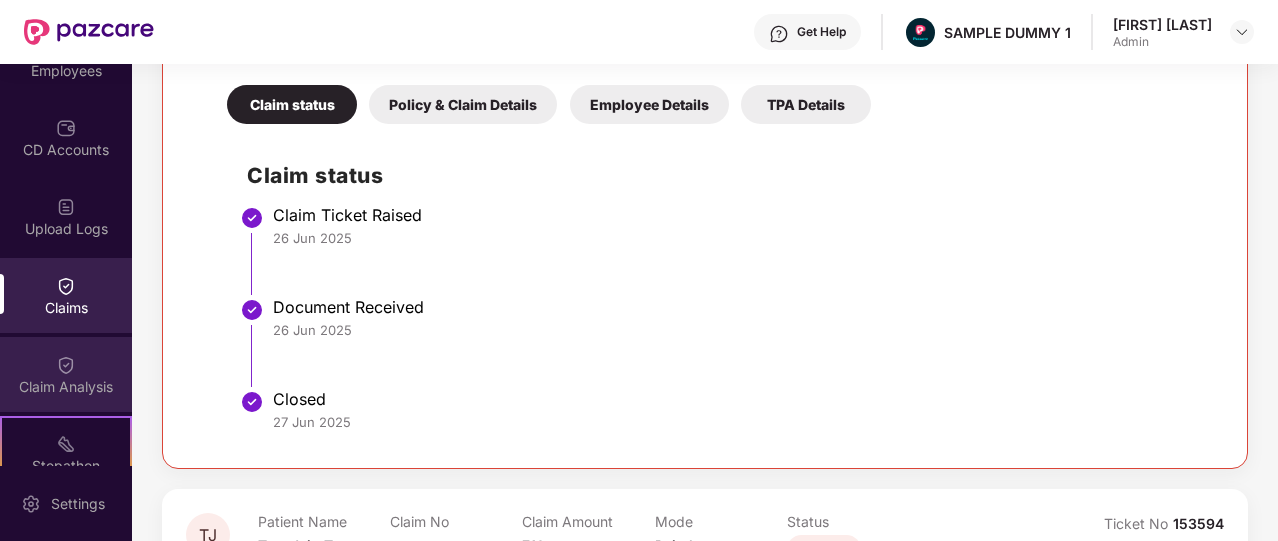 click on "Claim Analysis" at bounding box center [66, 374] 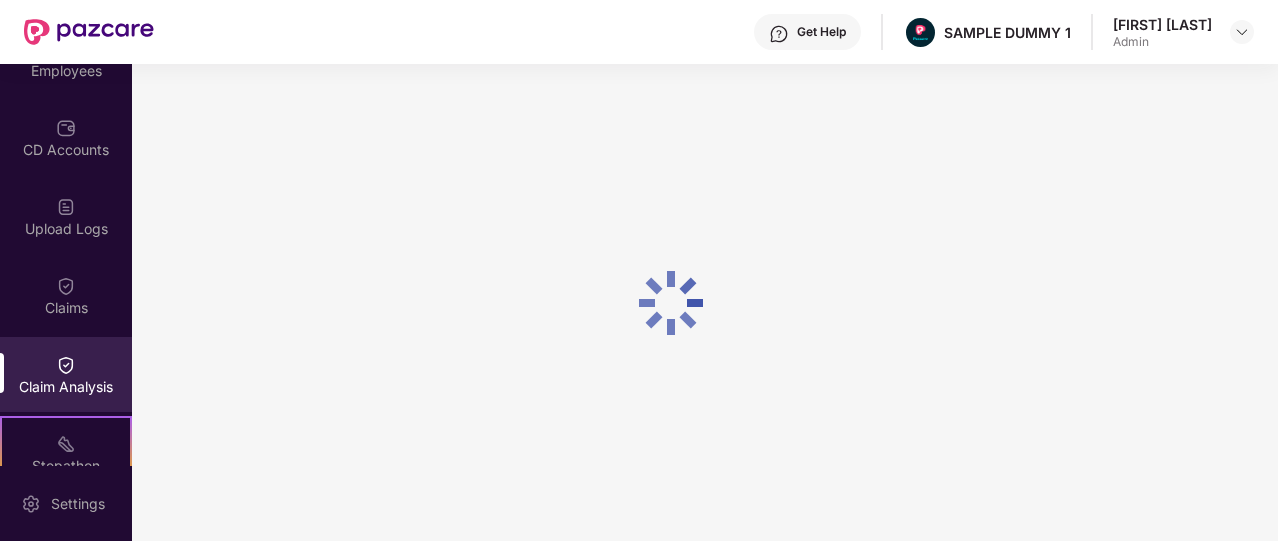 scroll, scrollTop: 0, scrollLeft: 0, axis: both 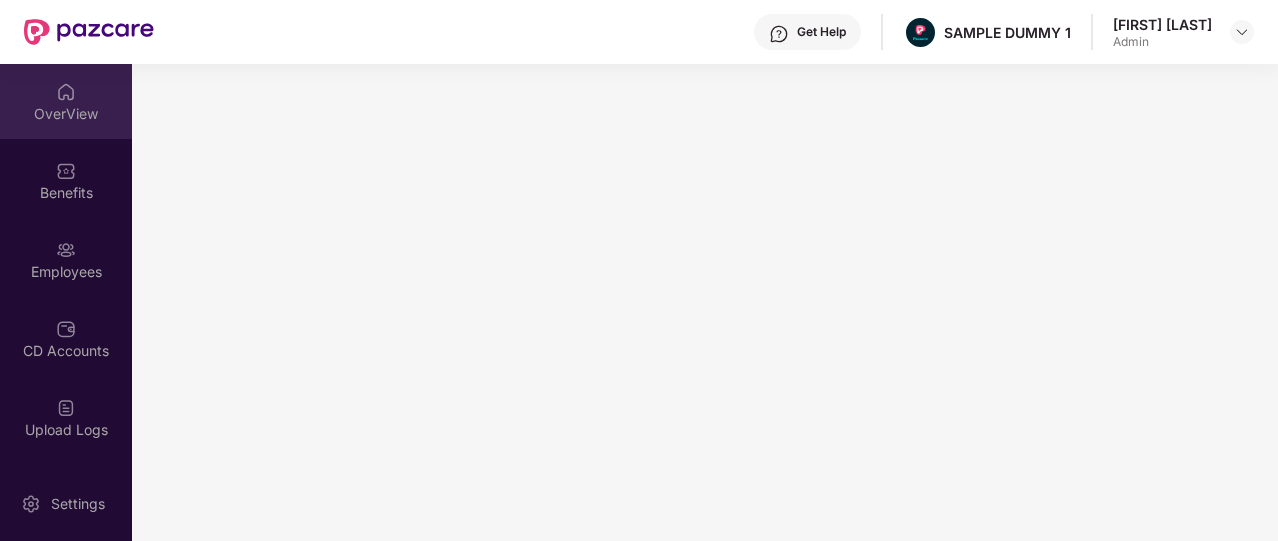 click on "OverView" at bounding box center [66, 114] 